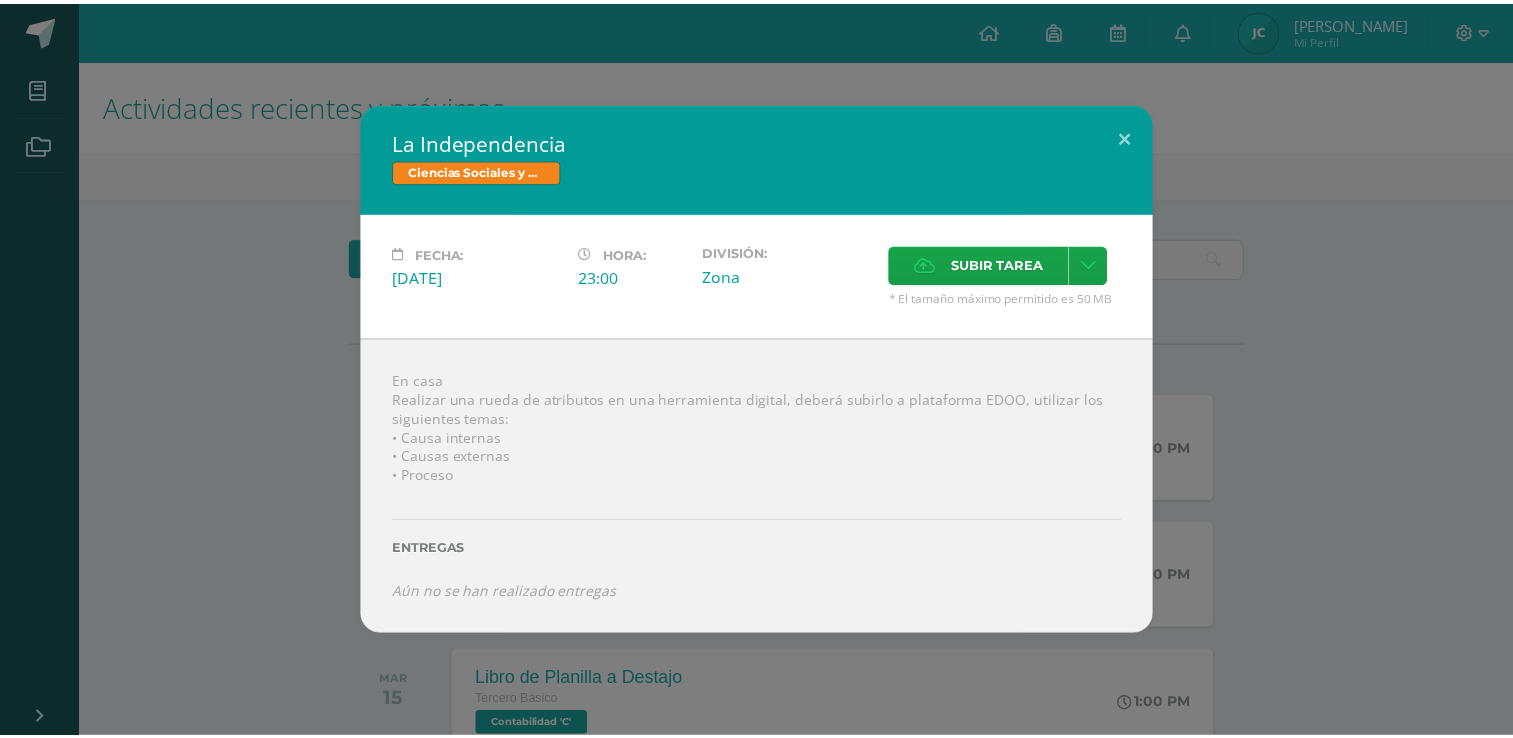 scroll, scrollTop: 0, scrollLeft: 0, axis: both 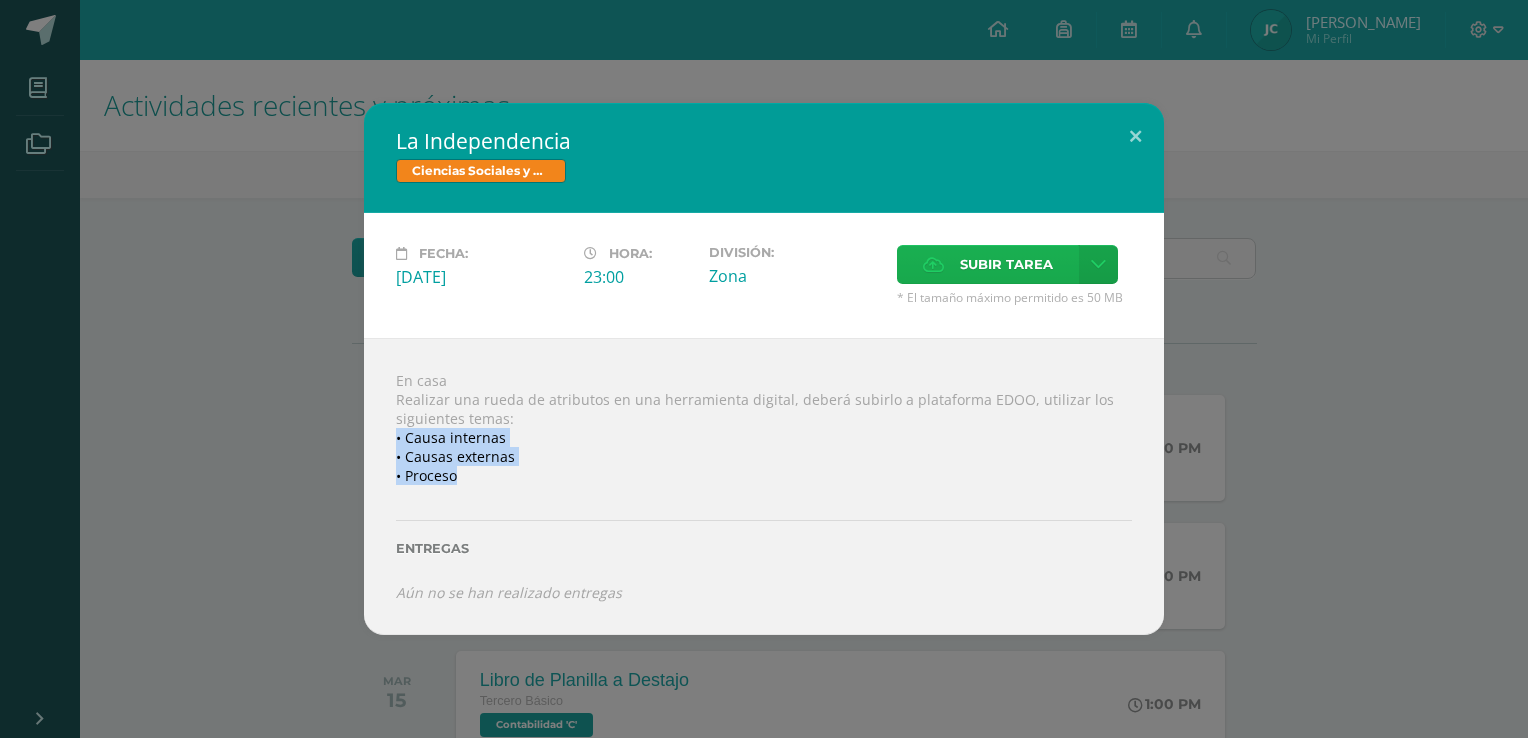 click on "Subir tarea" at bounding box center [988, 264] 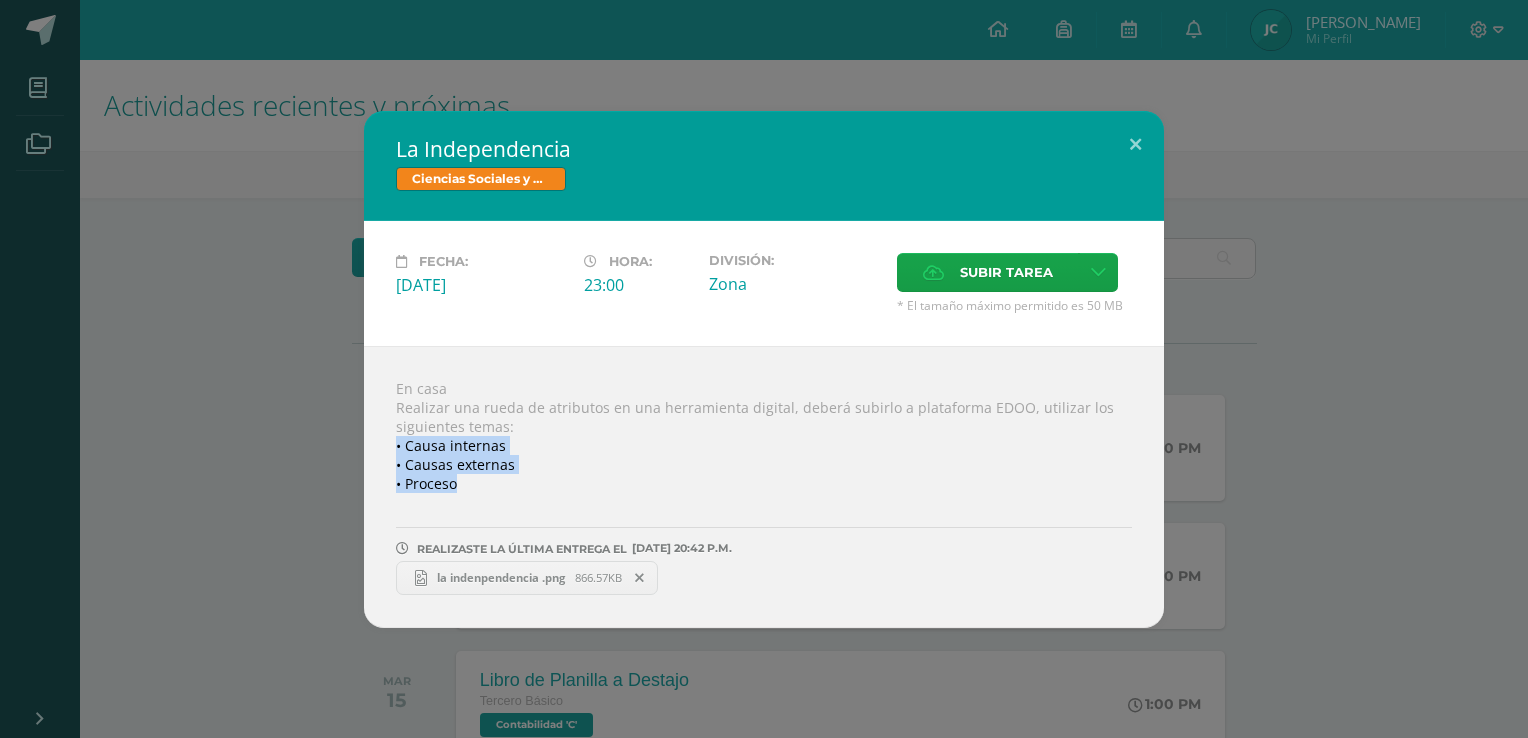 click on "la indenpendencia .png" at bounding box center [501, 577] 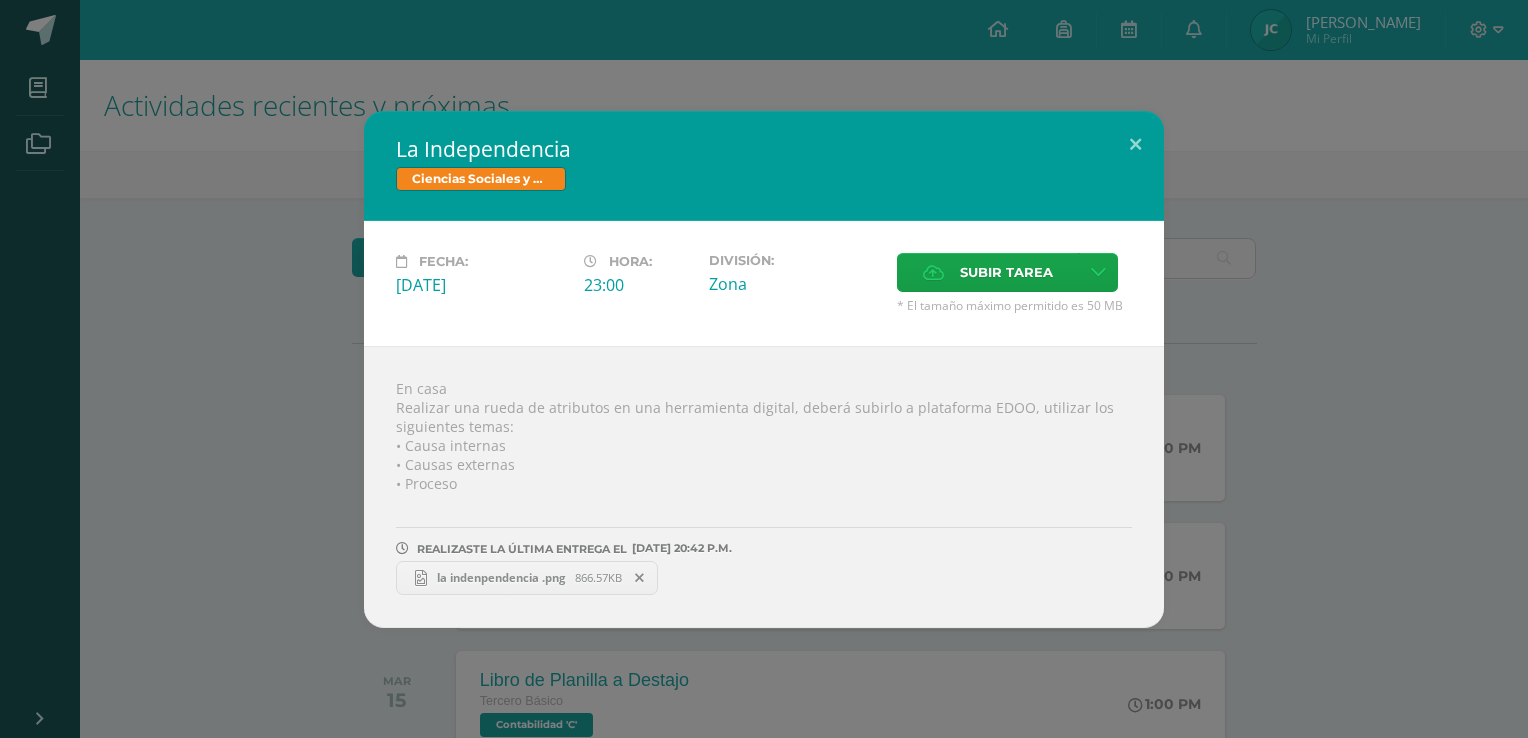 click on "La Independencia
Ciencias Sociales y Formación Ciudadana
Fecha:
Lunes 14 de Julio
Hora:
23:00
División:" at bounding box center (764, 369) 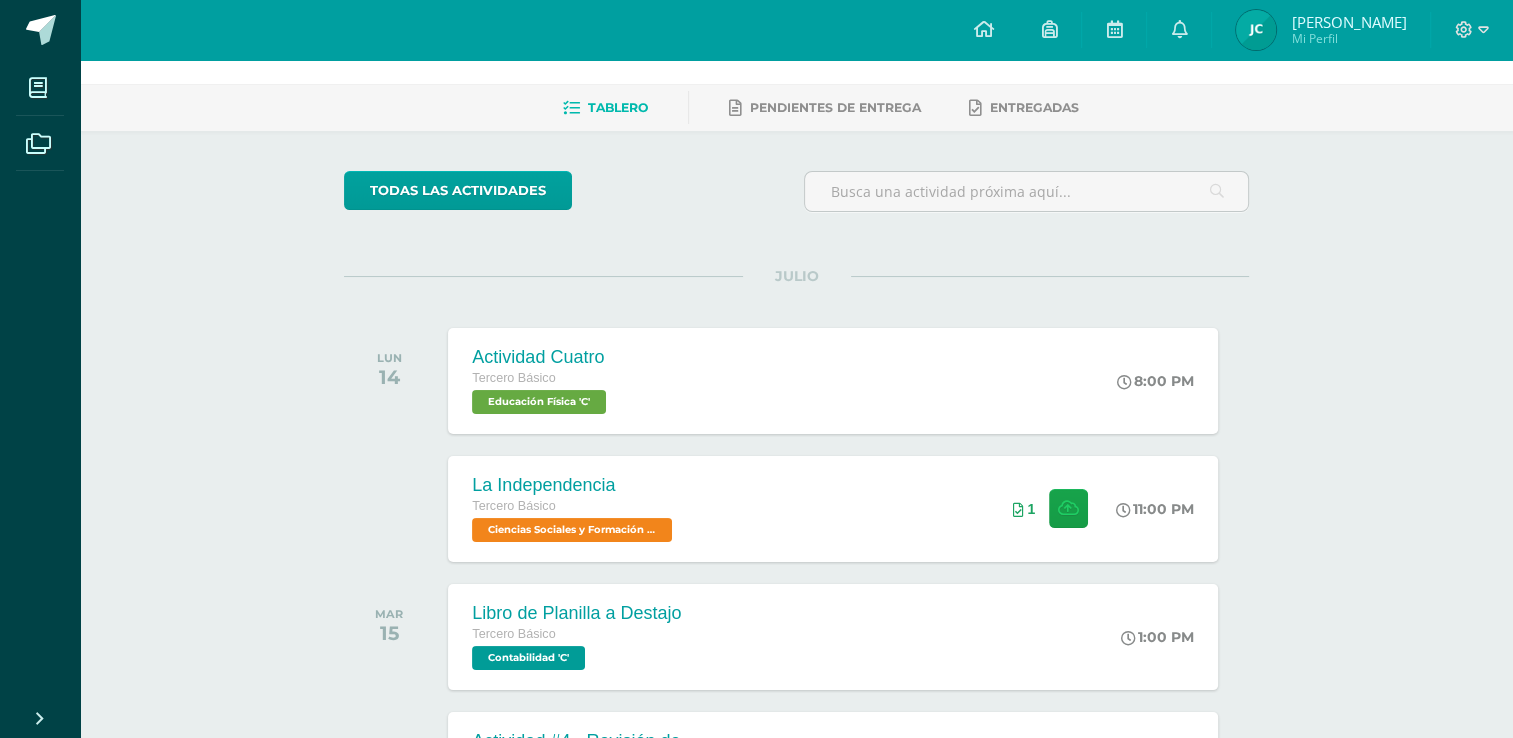 scroll, scrollTop: 68, scrollLeft: 0, axis: vertical 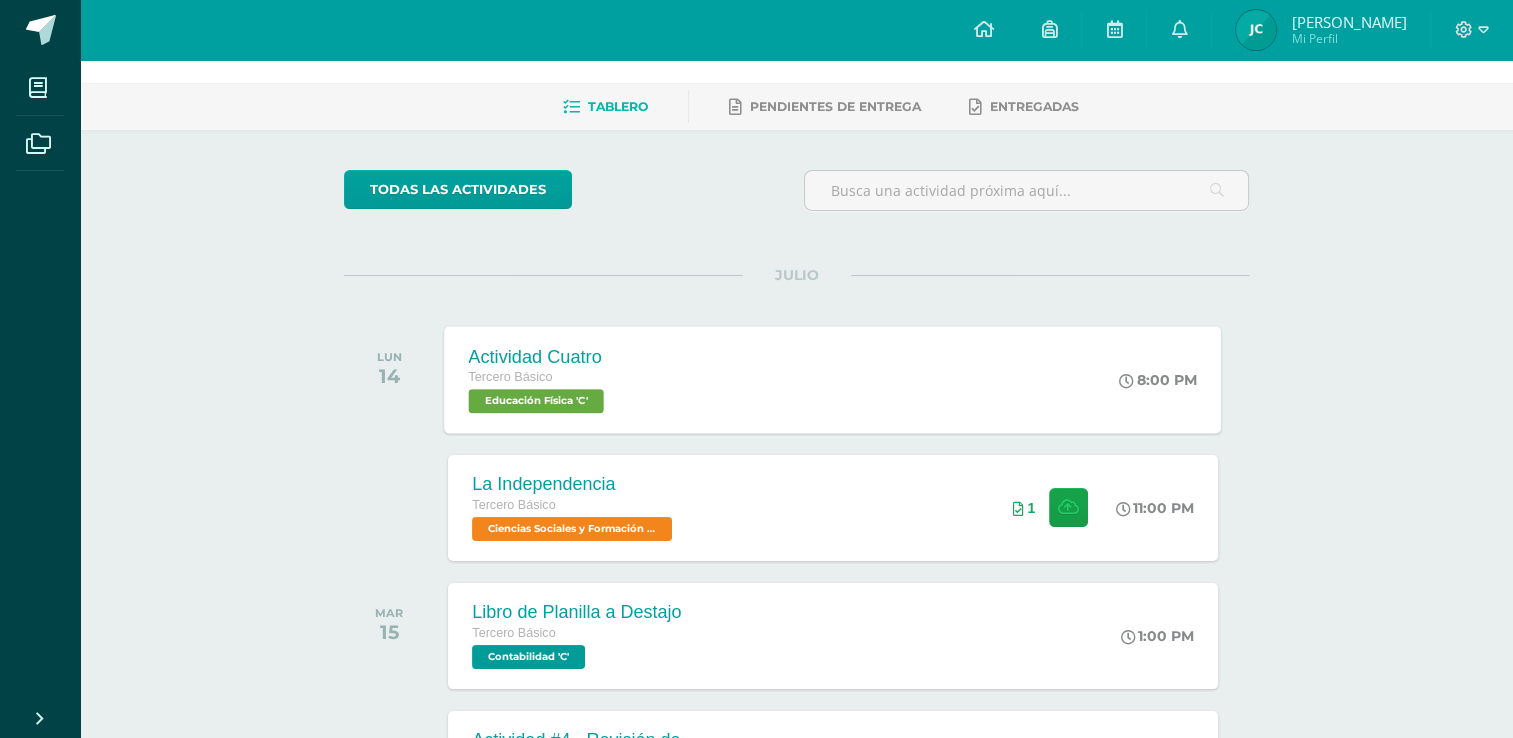 click on "8:00 PM" at bounding box center (1169, 379) 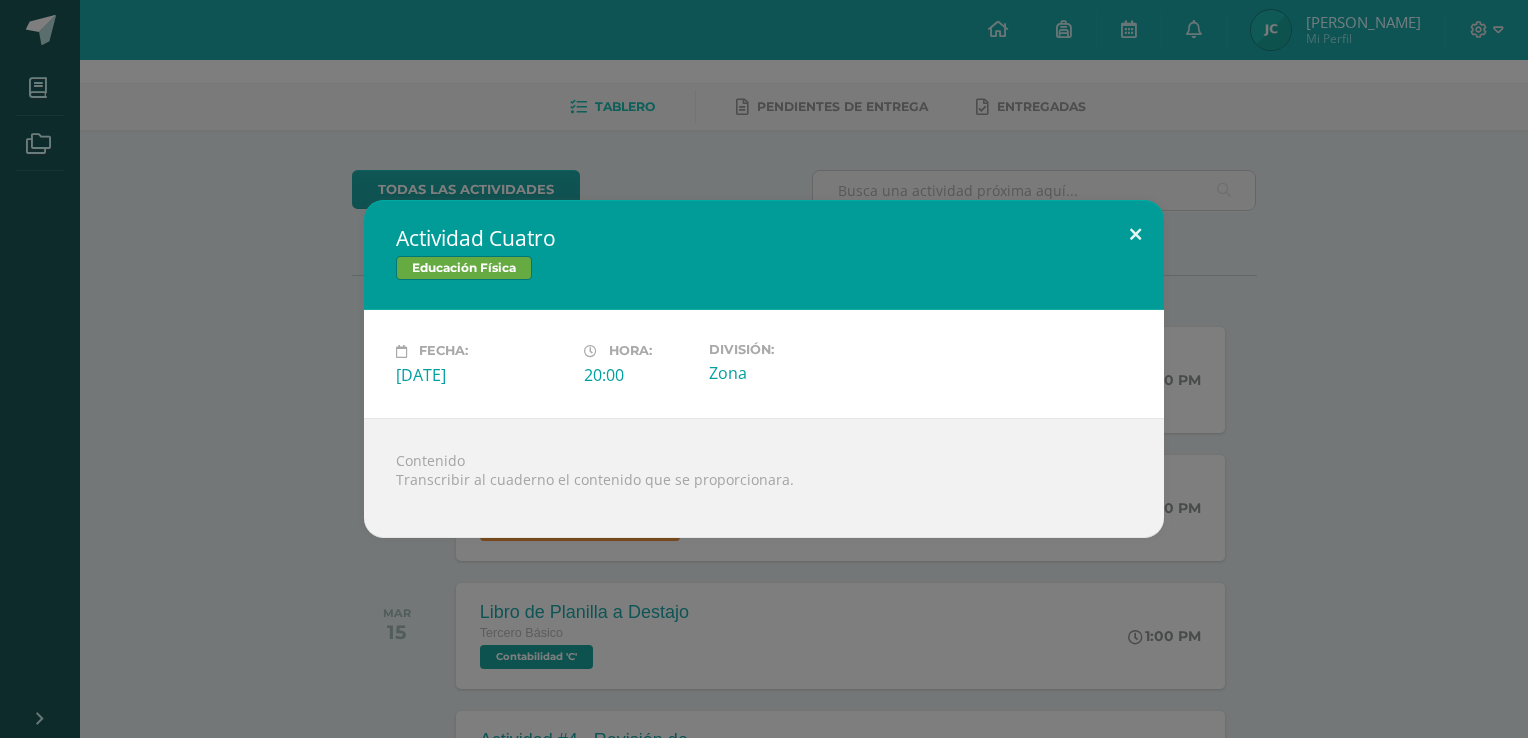 click at bounding box center (1135, 234) 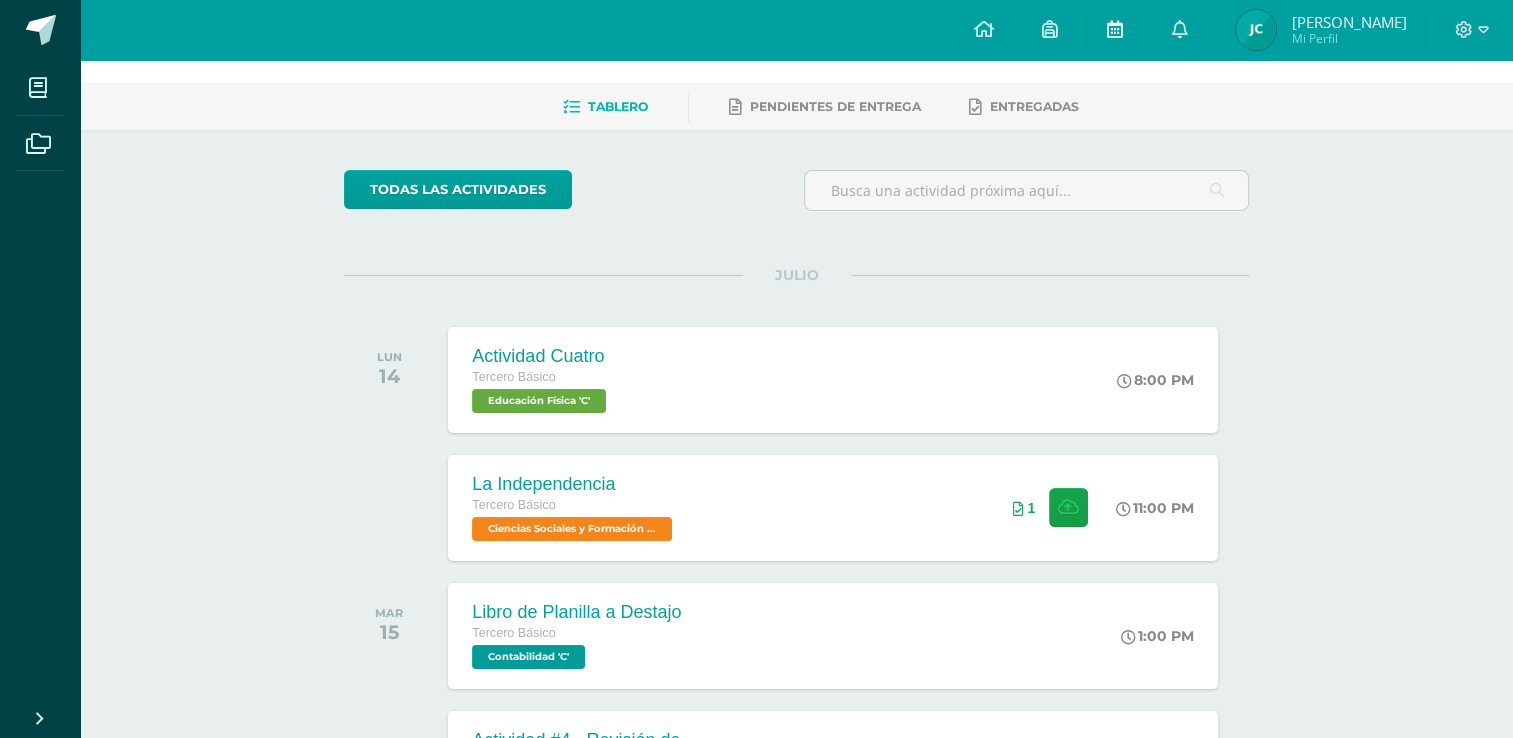 click at bounding box center (1114, 30) 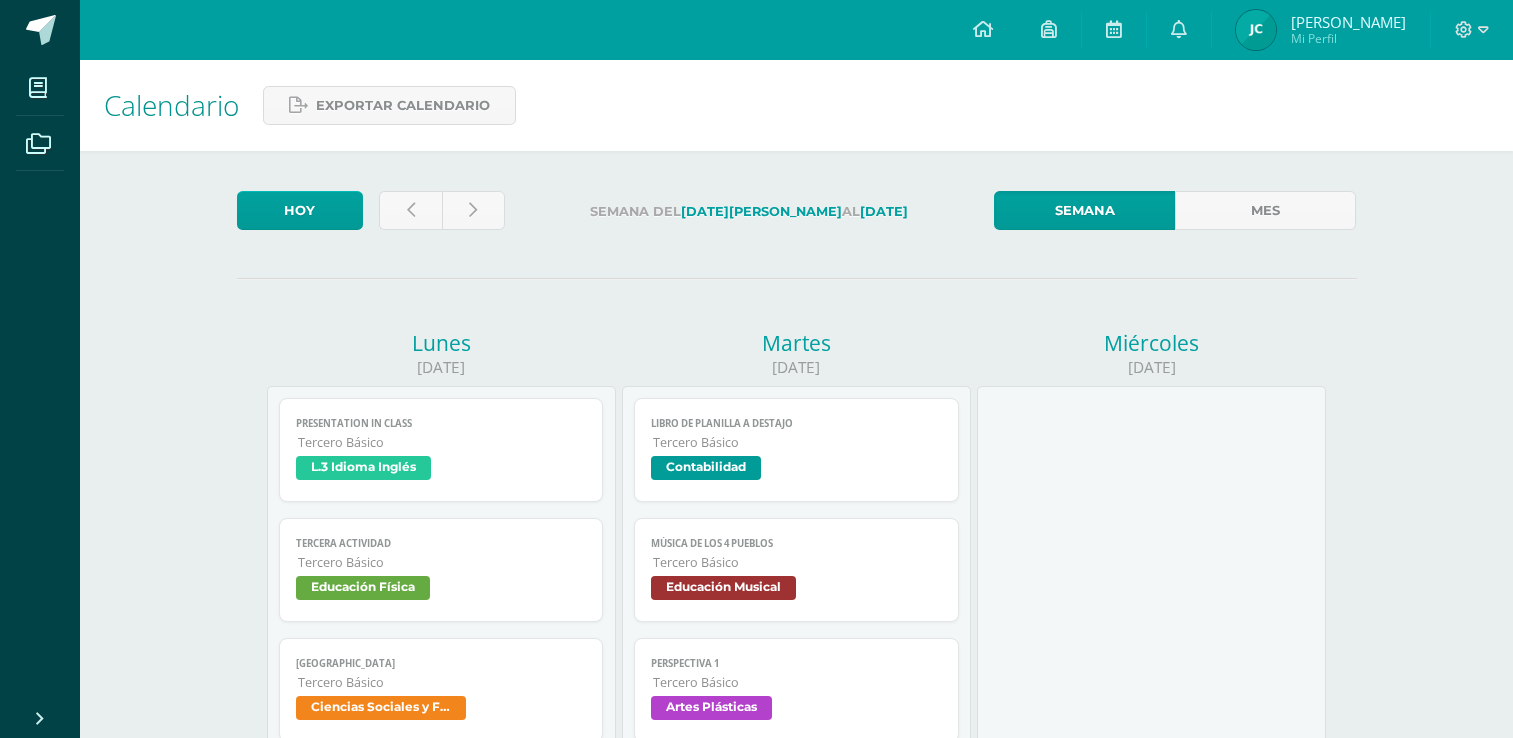 scroll, scrollTop: 0, scrollLeft: 0, axis: both 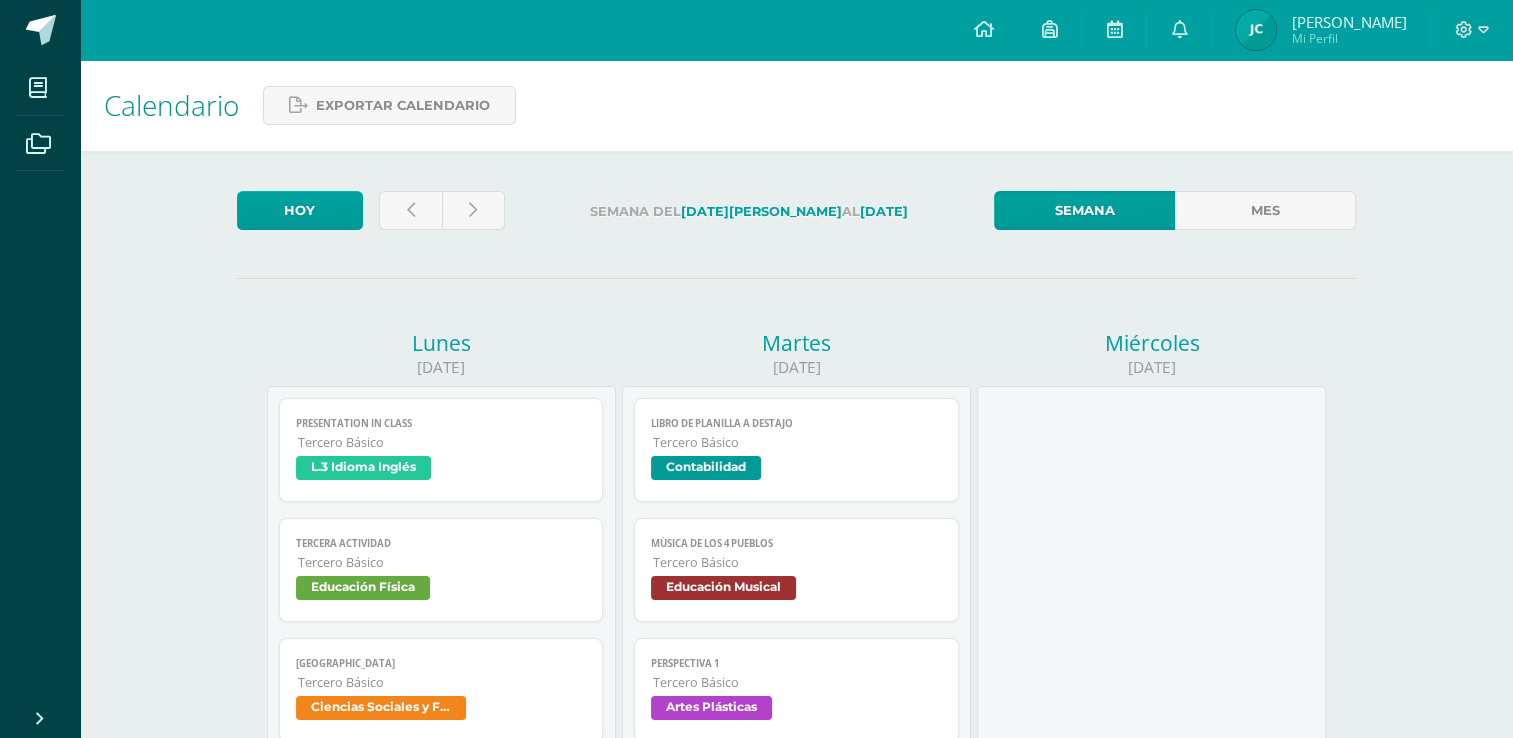 click on "Tercera Actividad Tercero Básico Educación Física" at bounding box center [441, 570] 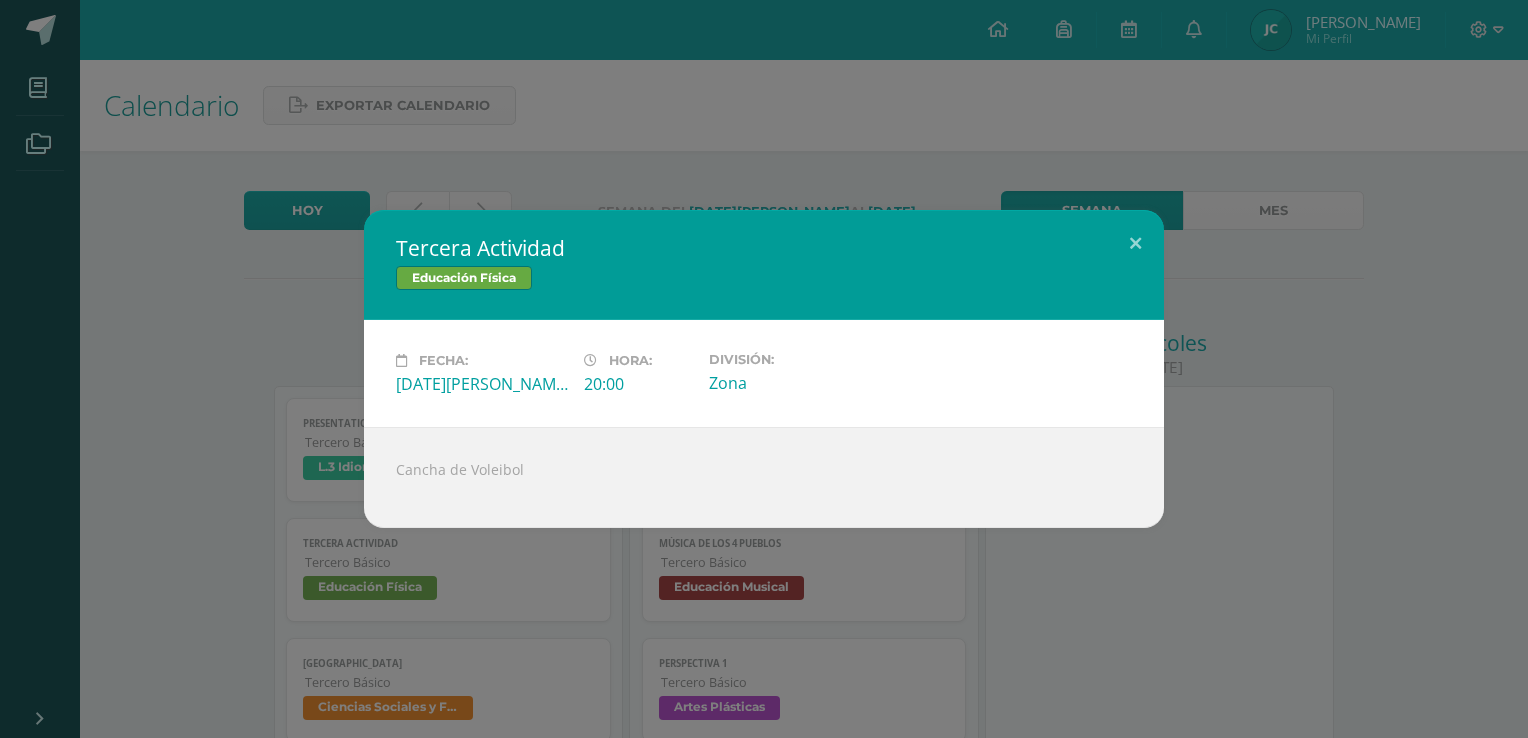 click on "Tercera Actividad
Educación Física
Fecha:
Lunes 07 de Julio
Hora:
20:00
División:
Zona
Cancha de Voleibol" at bounding box center [764, 369] 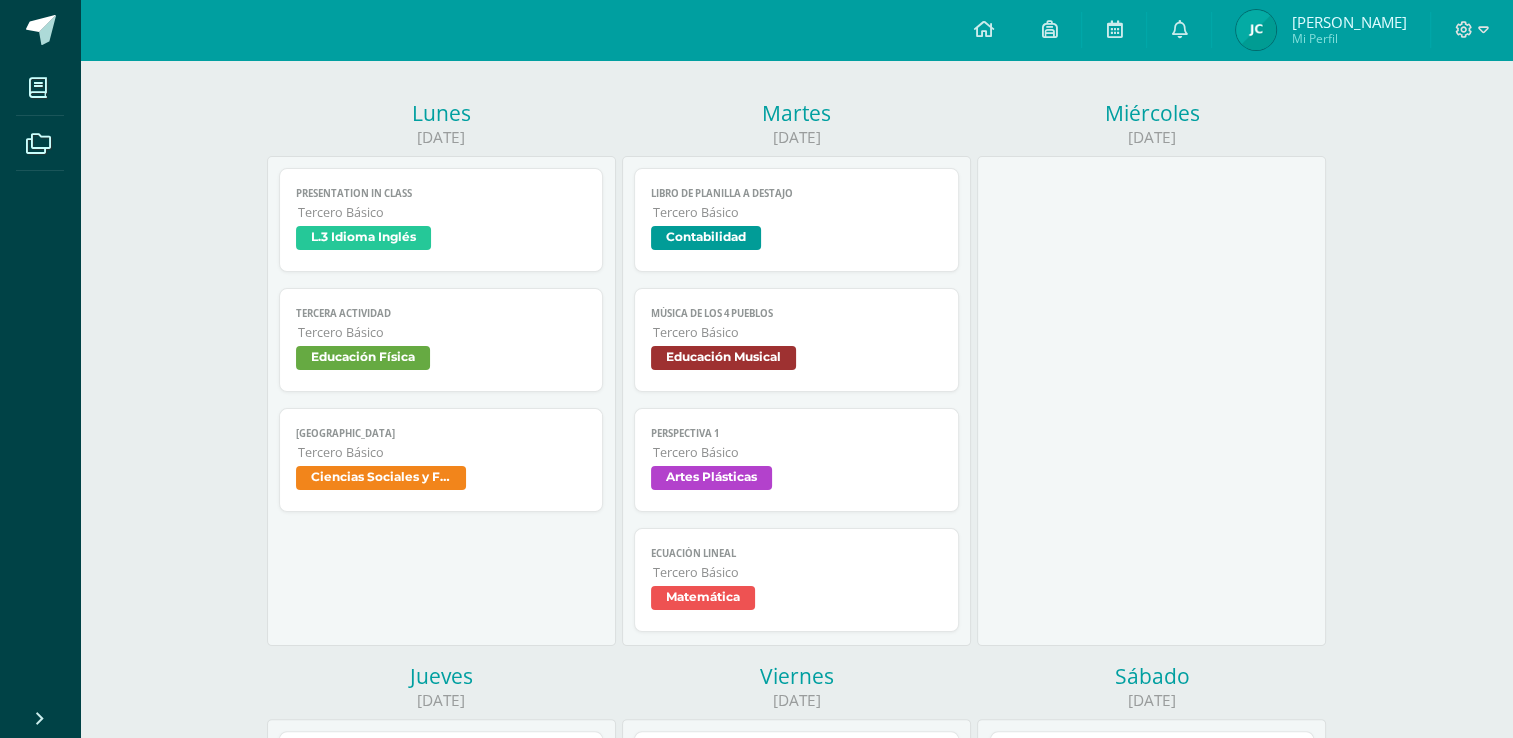 scroll, scrollTop: 242, scrollLeft: 0, axis: vertical 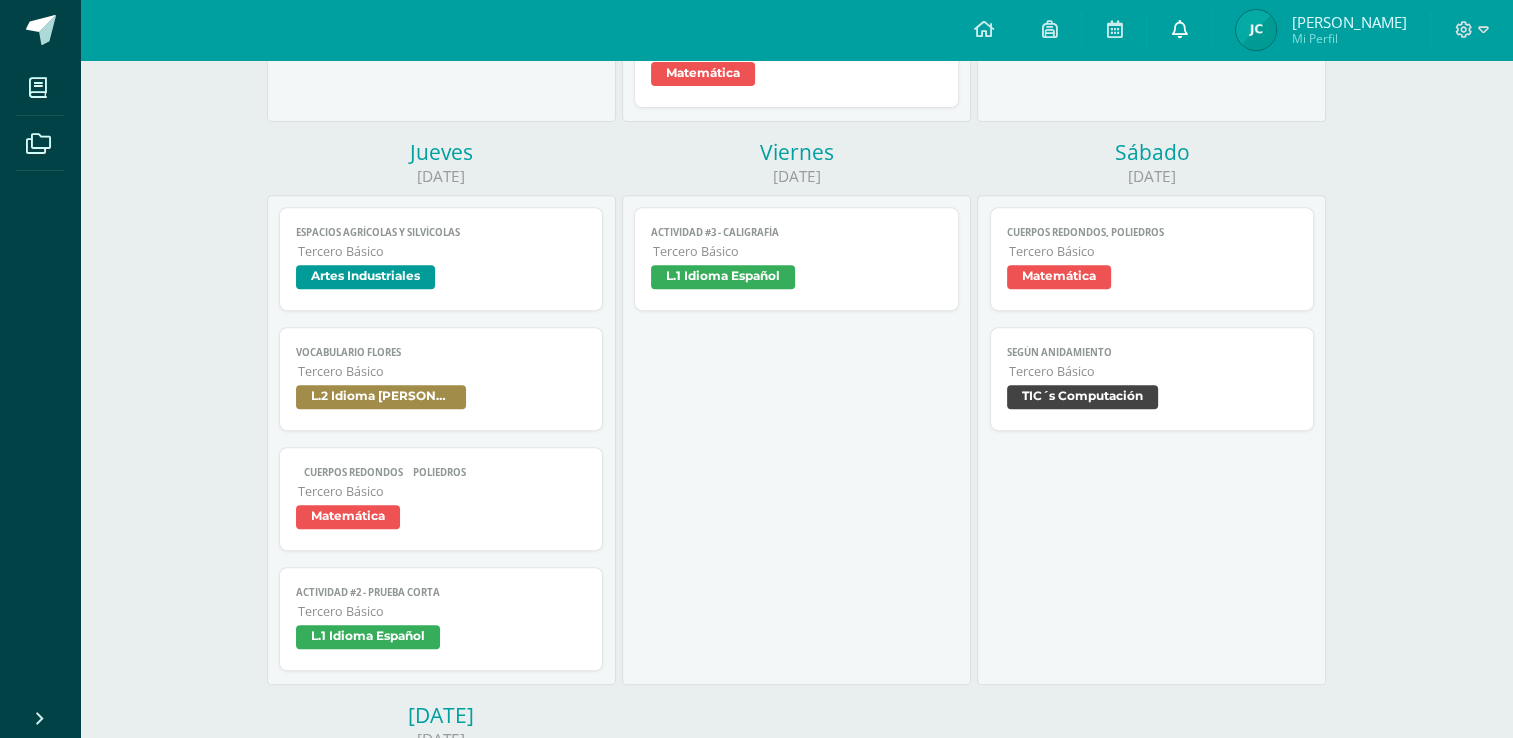 click at bounding box center (1179, 30) 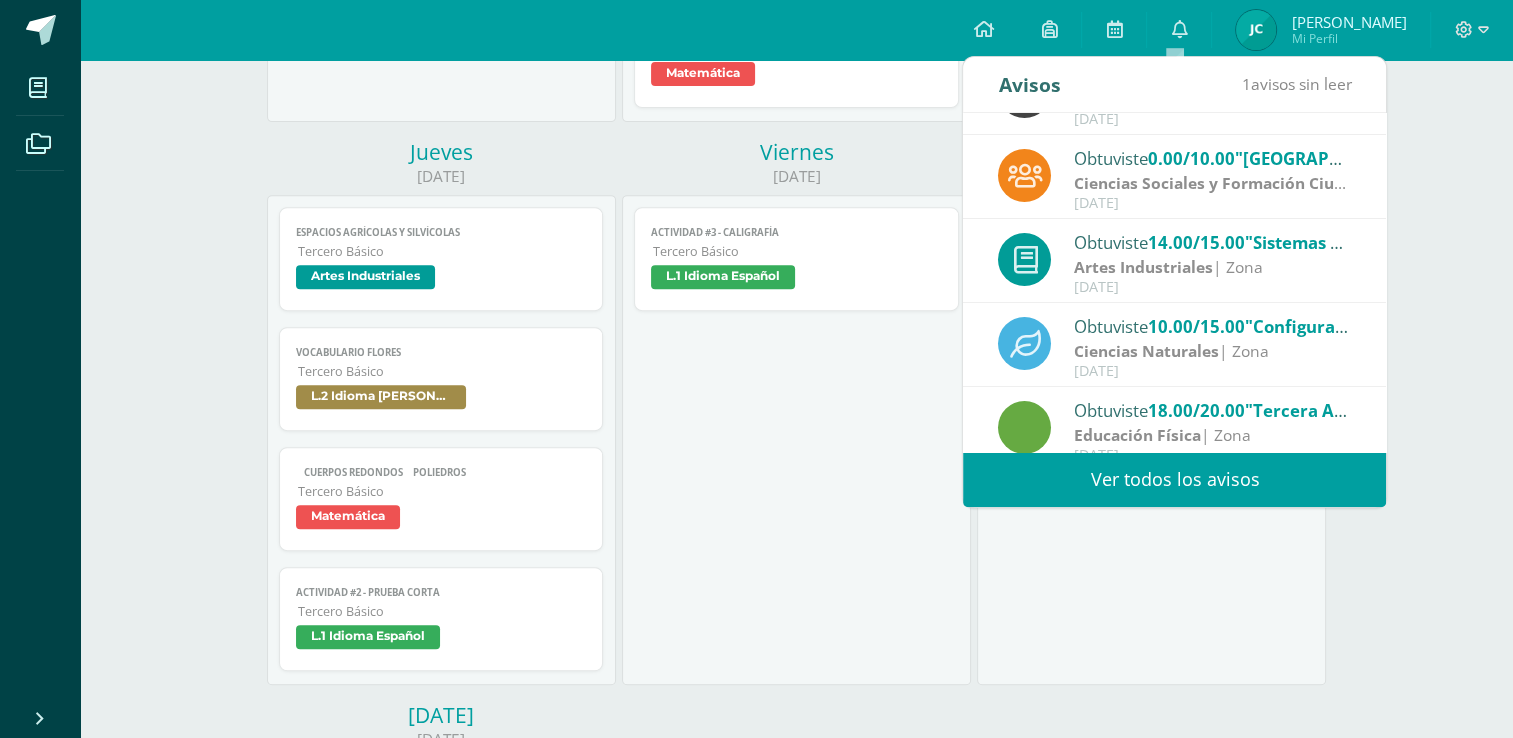 scroll, scrollTop: 332, scrollLeft: 0, axis: vertical 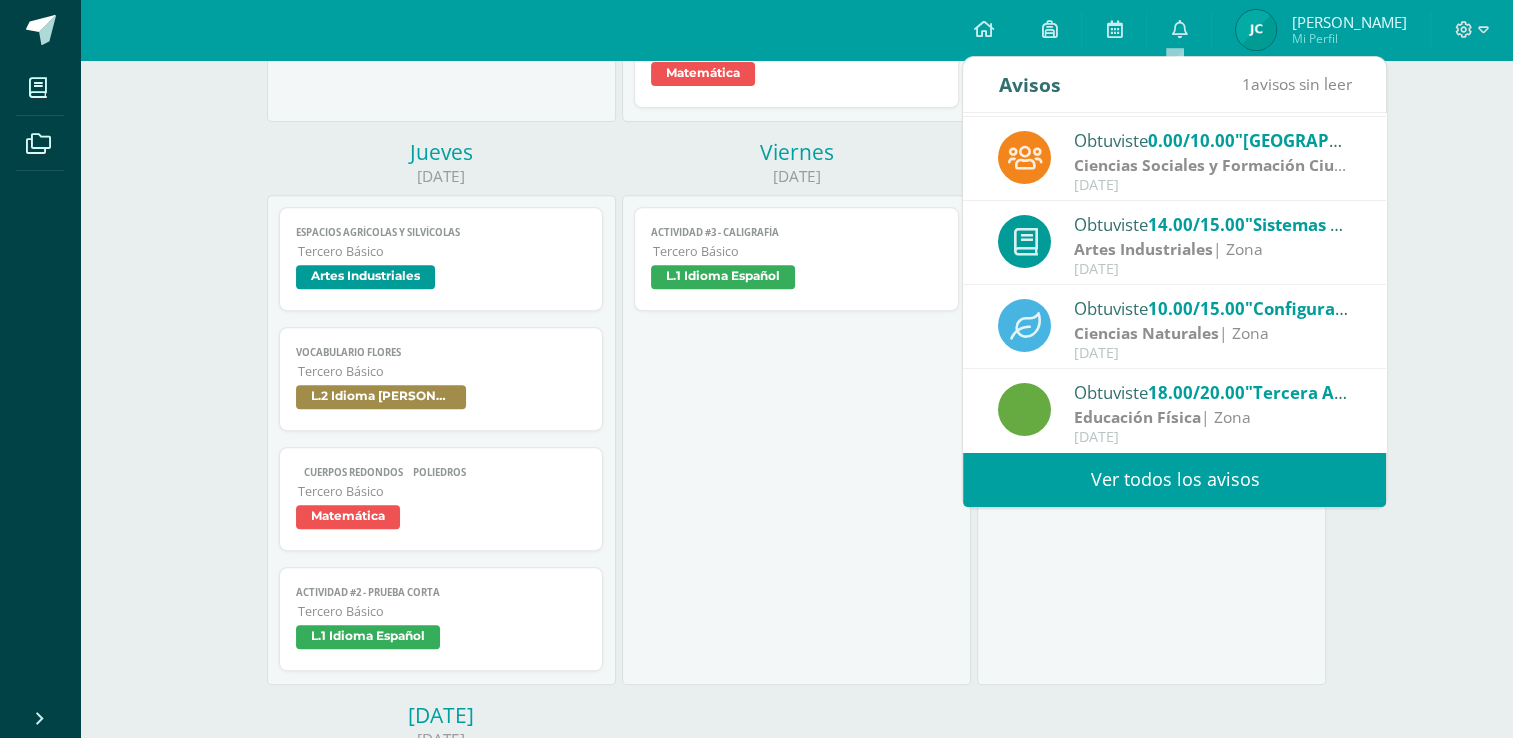 click on "Ver todos los avisos" at bounding box center [1174, 479] 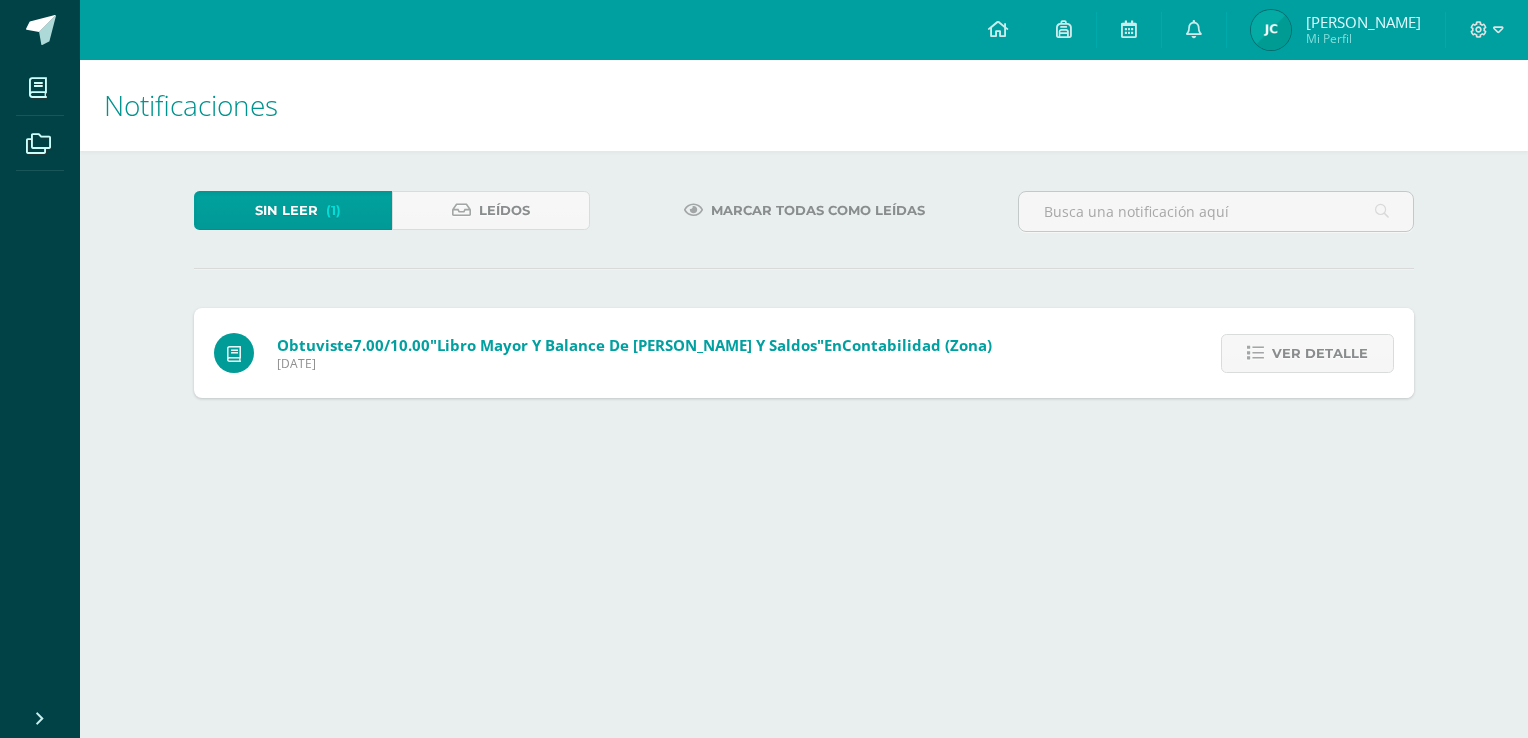 scroll, scrollTop: 0, scrollLeft: 0, axis: both 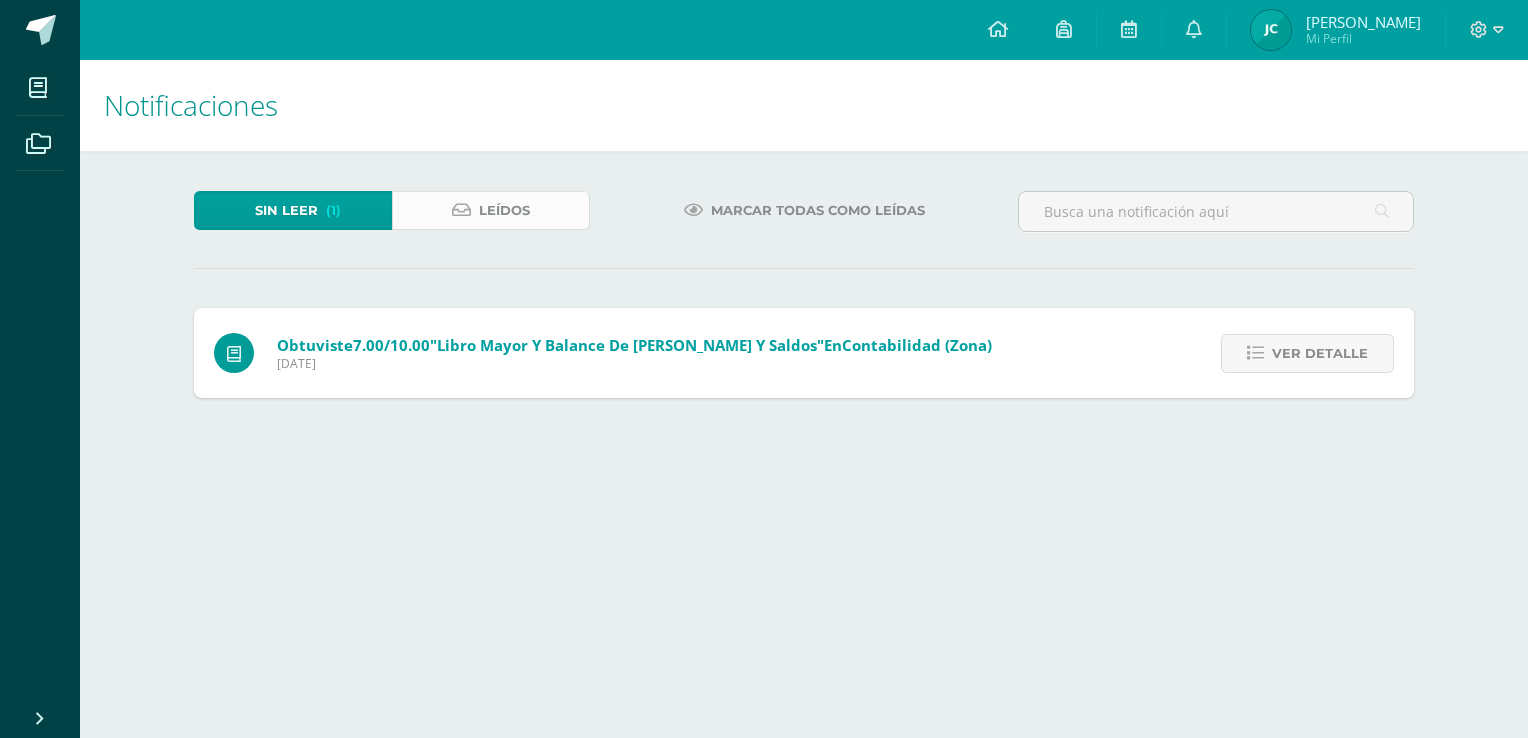click on "Leídos" at bounding box center (491, 210) 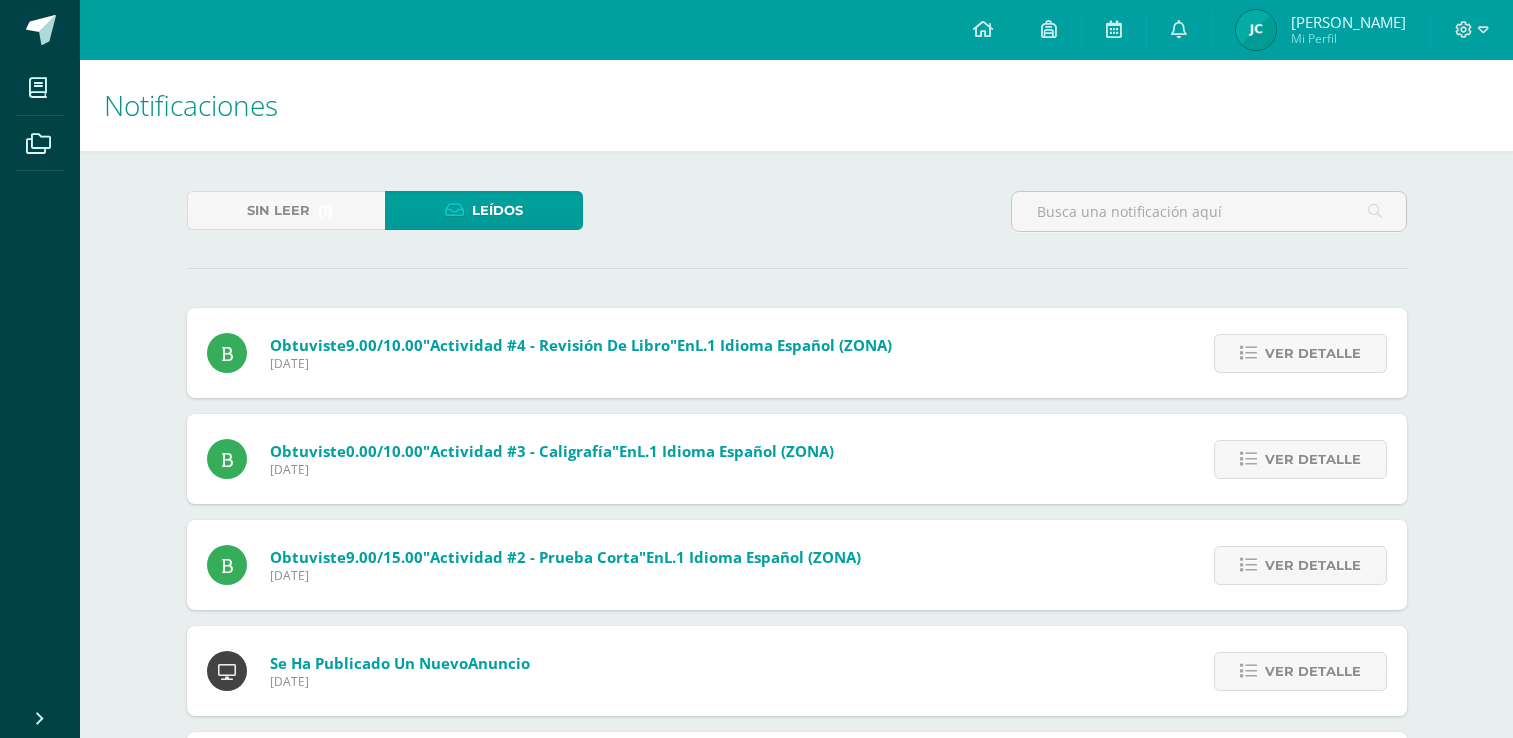 scroll, scrollTop: 0, scrollLeft: 0, axis: both 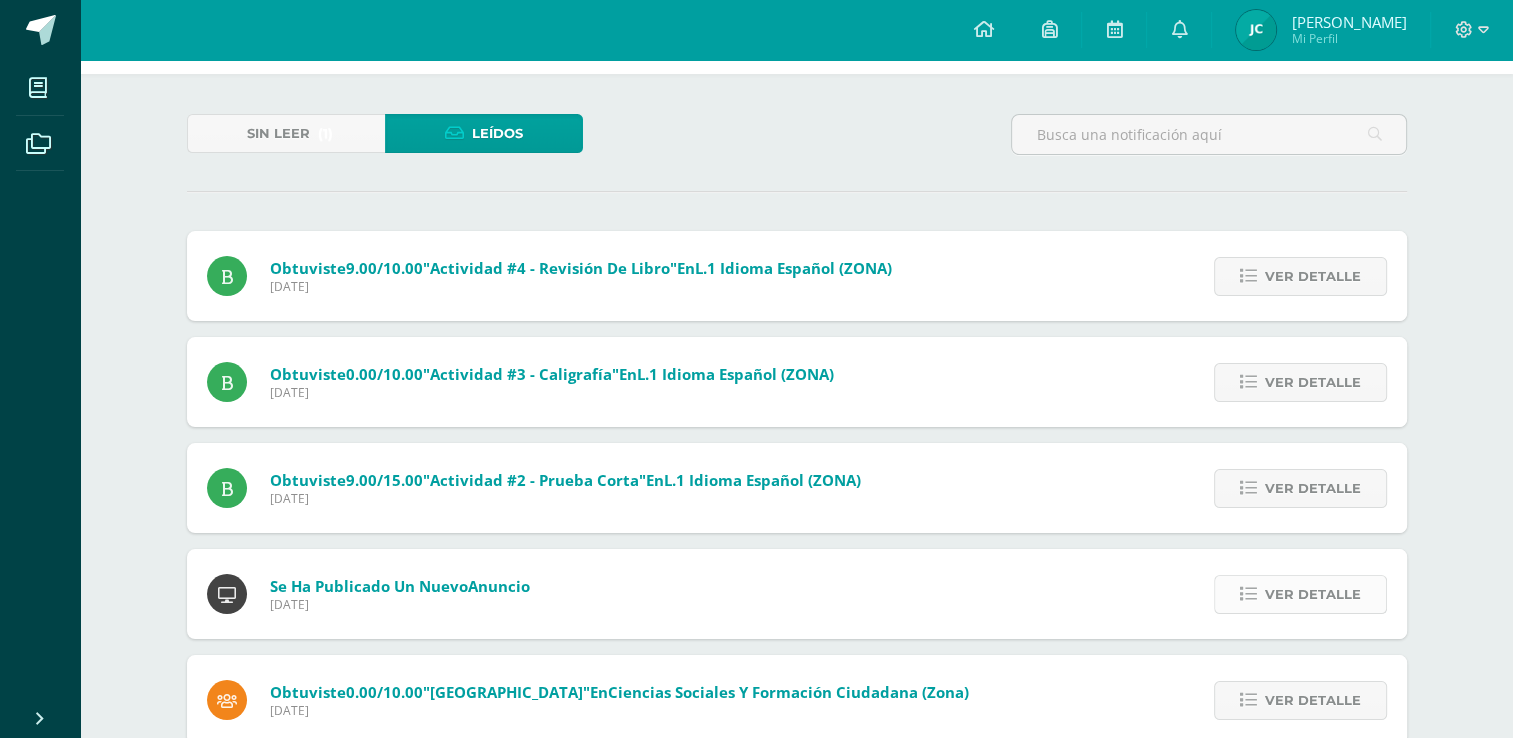 click on "Ver detalle" at bounding box center (1300, 594) 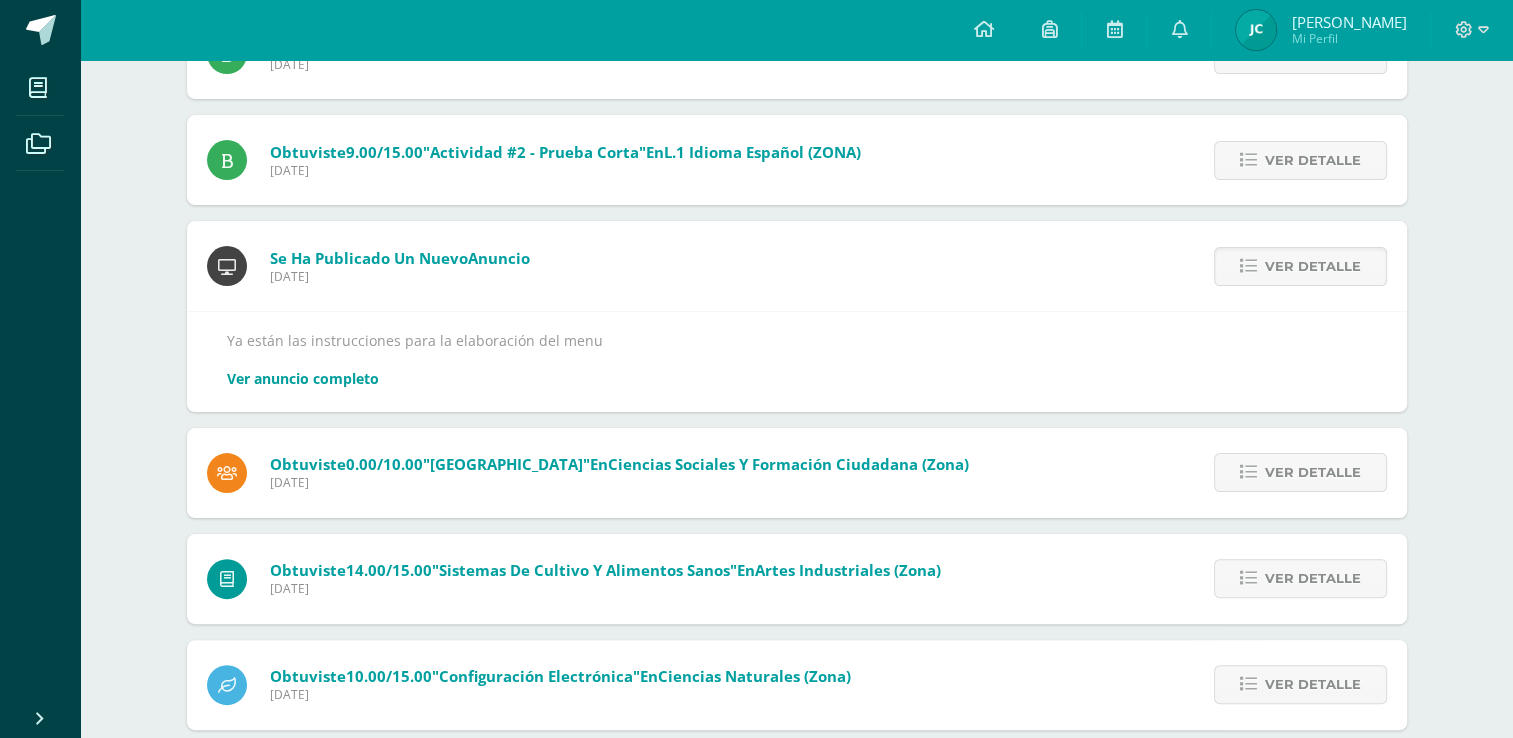 scroll, scrollTop: 408, scrollLeft: 0, axis: vertical 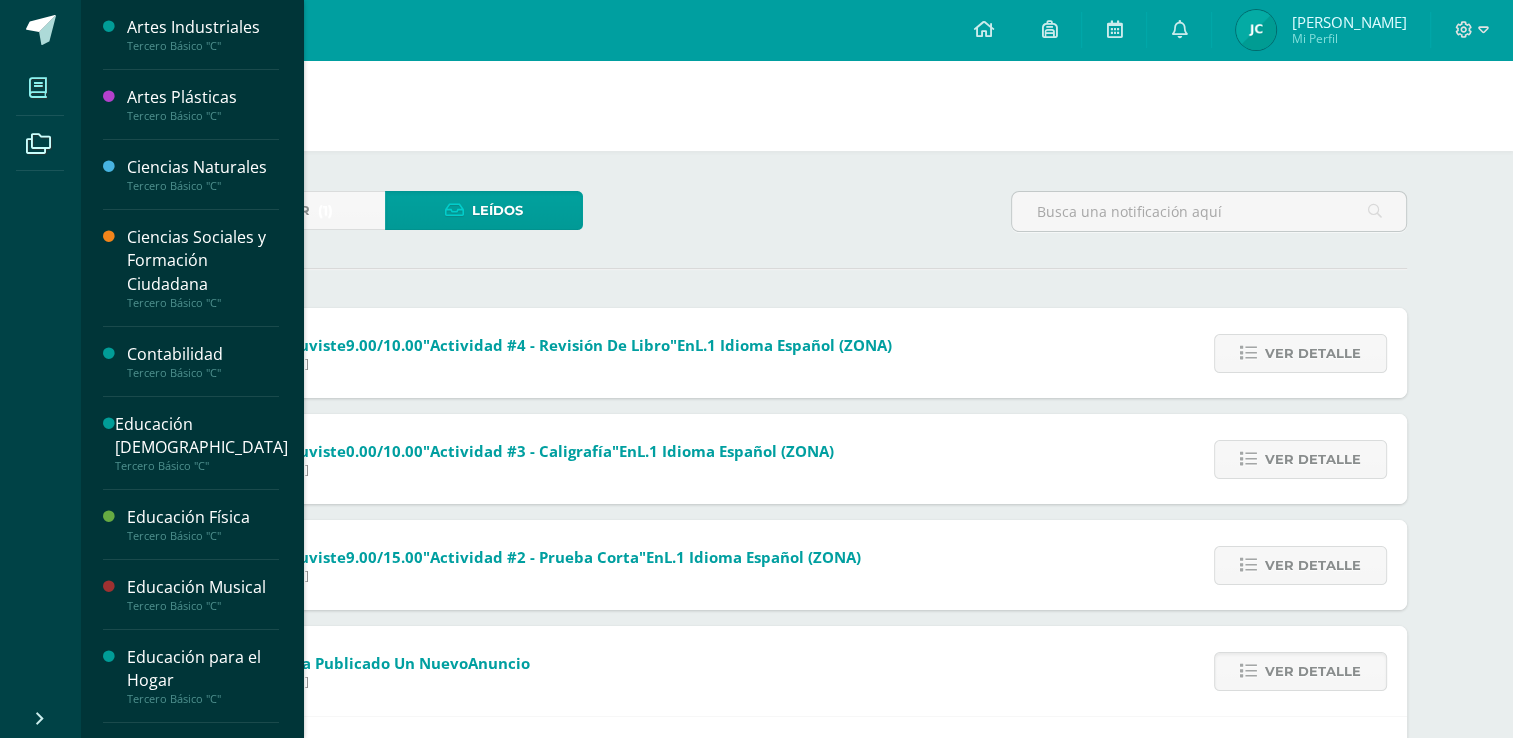 click at bounding box center (38, 88) 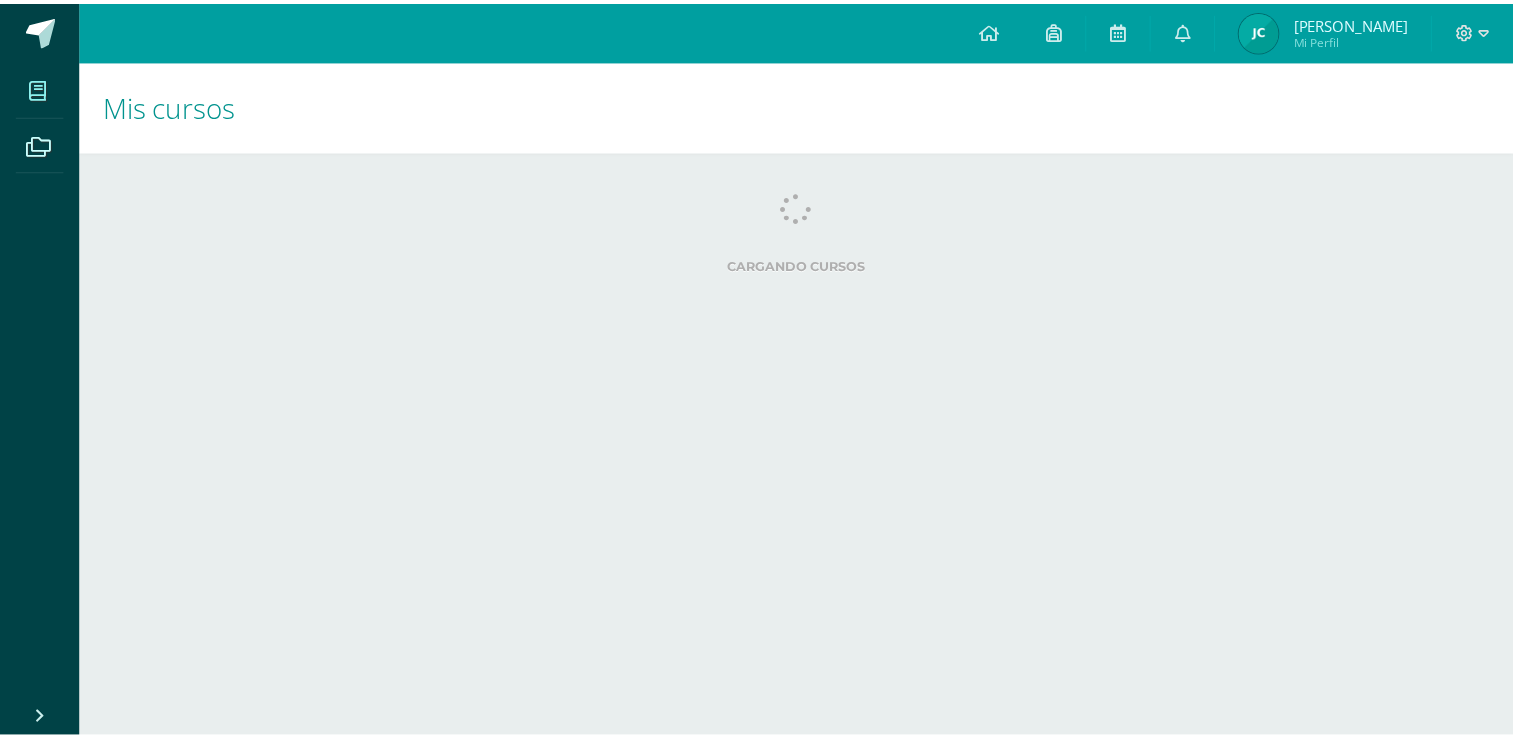 scroll, scrollTop: 0, scrollLeft: 0, axis: both 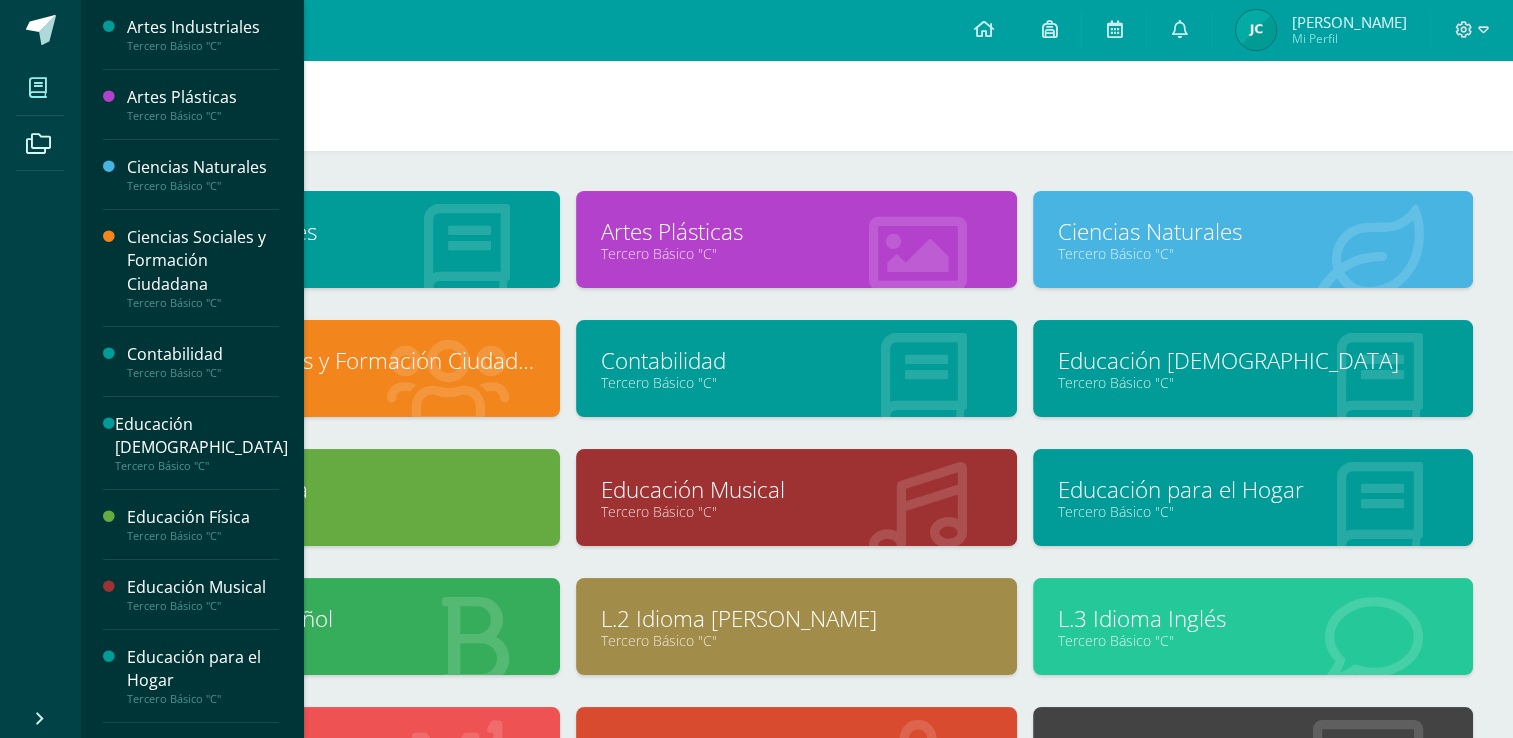 click on "Contabilidad" at bounding box center (796, 360) 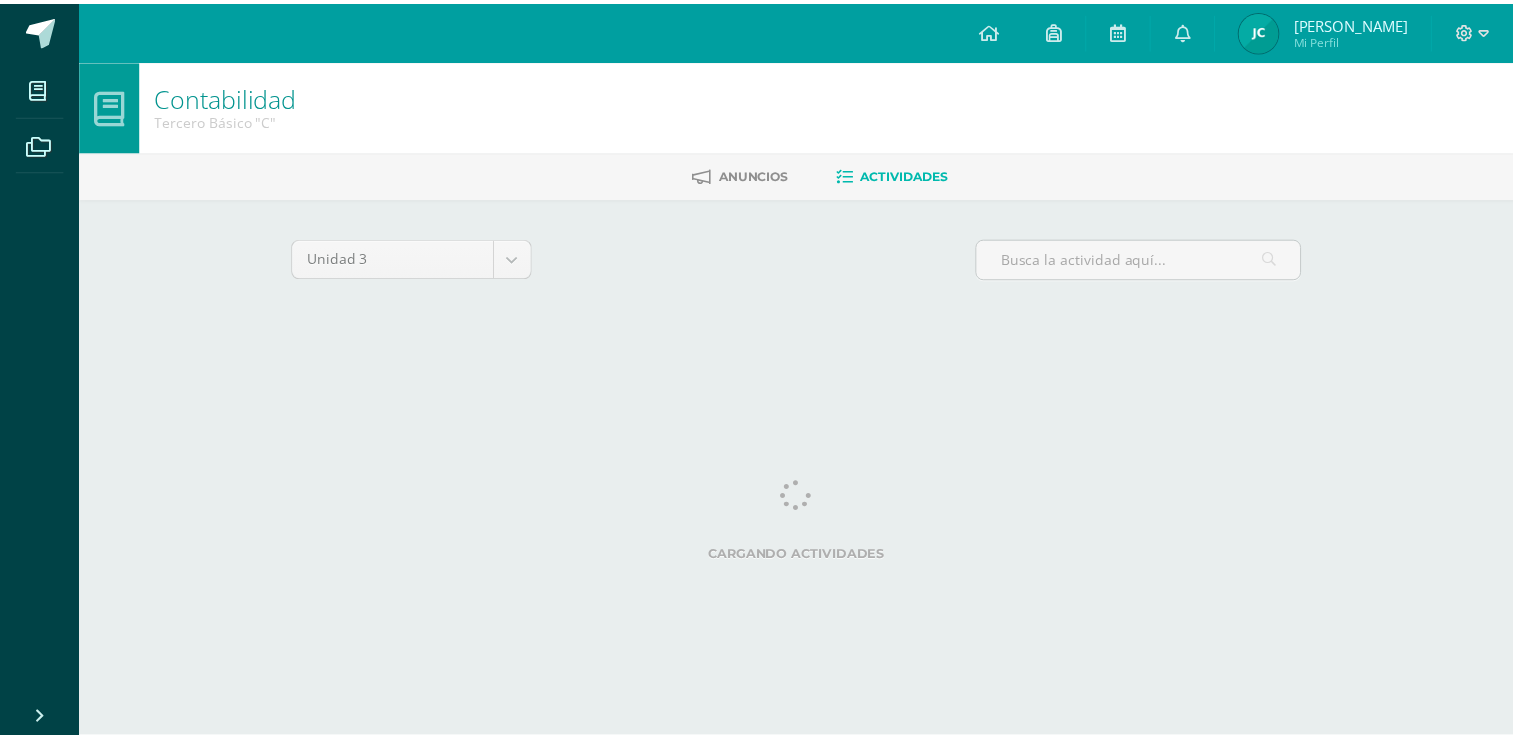 scroll, scrollTop: 0, scrollLeft: 0, axis: both 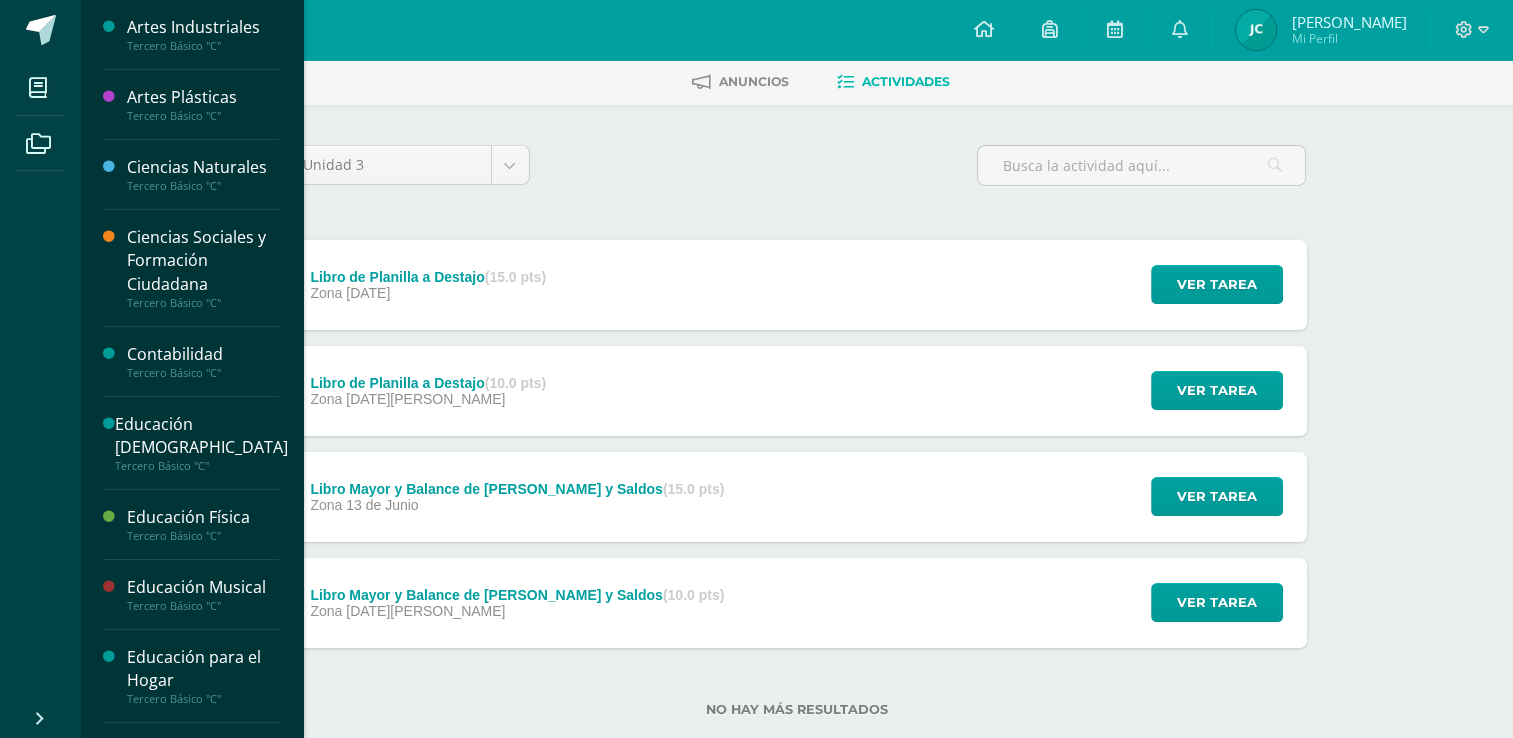 click on "Educación Física" at bounding box center (203, 517) 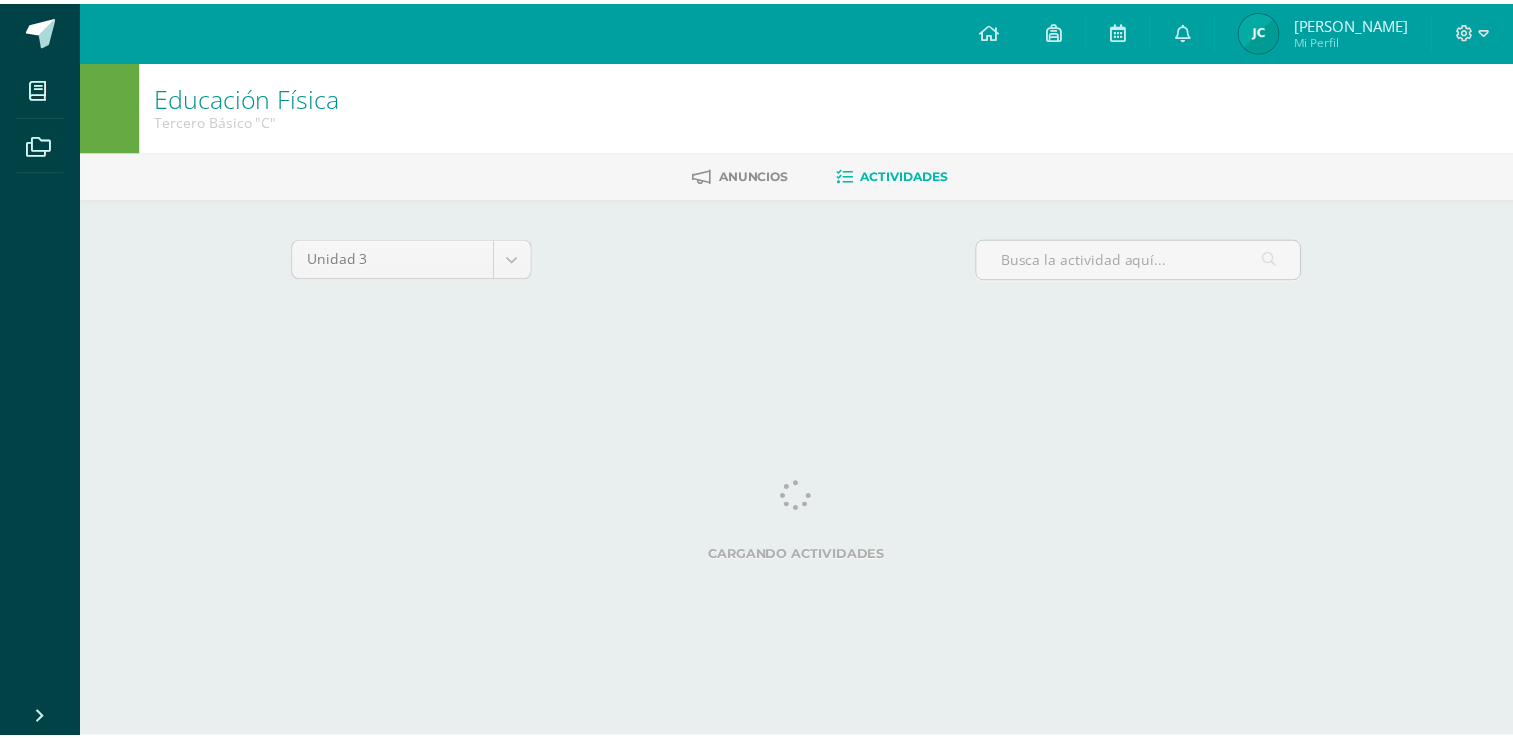 scroll, scrollTop: 0, scrollLeft: 0, axis: both 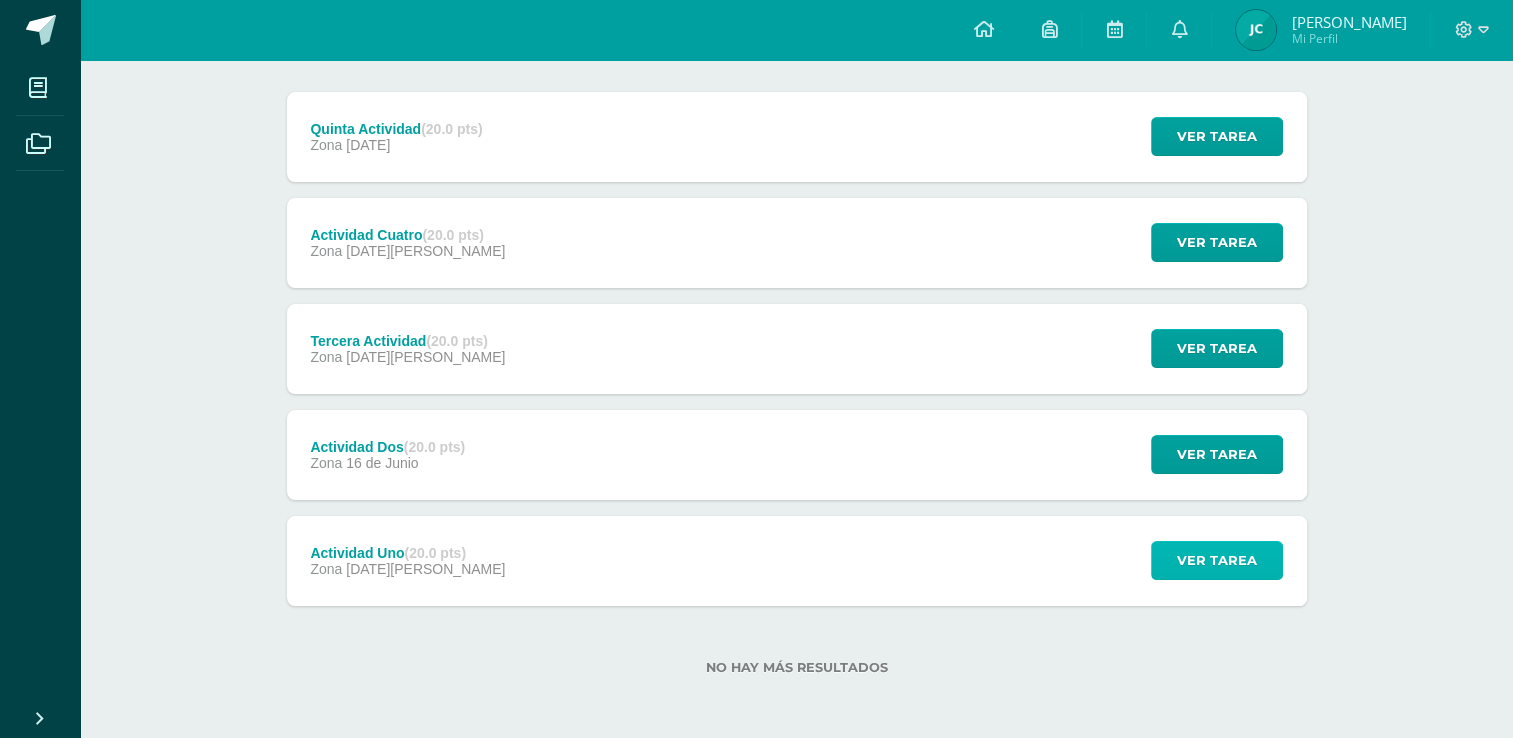click on "Ver tarea" at bounding box center (1217, 560) 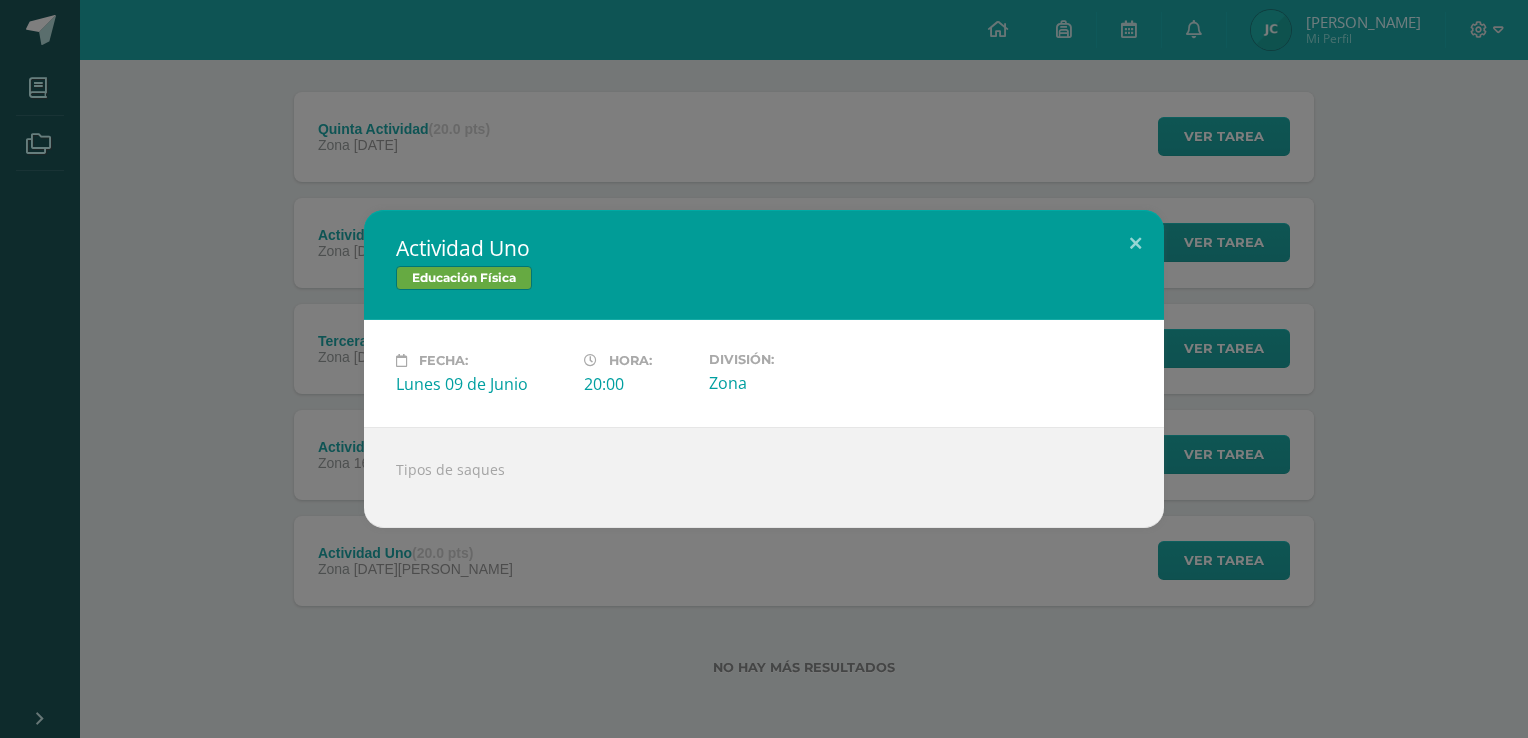 click on "Actividad Uno
Educación Física
Fecha:
Lunes 09 de Junio
Hora:
20:00
División:
Zona" at bounding box center (764, 369) 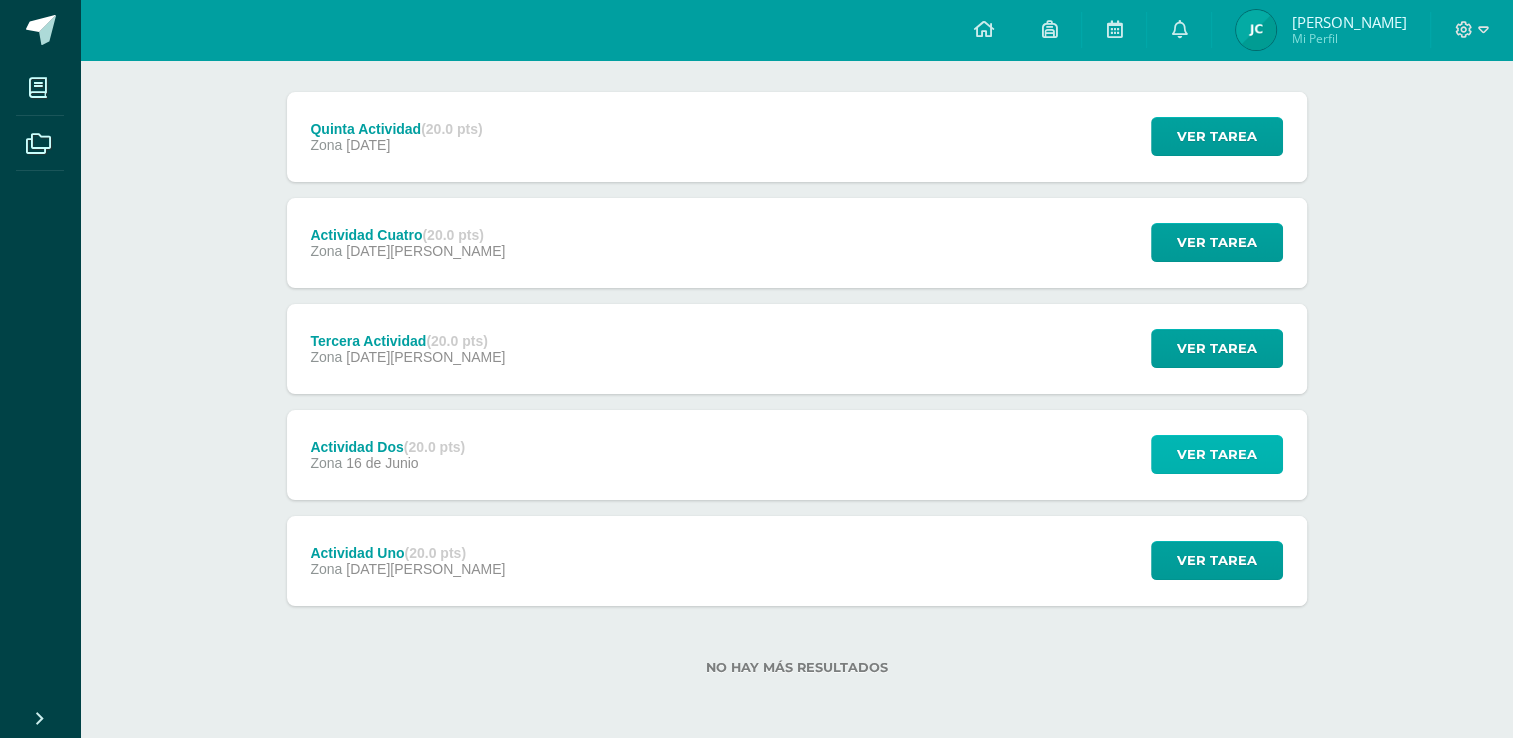 click on "Ver tarea" at bounding box center (1217, 454) 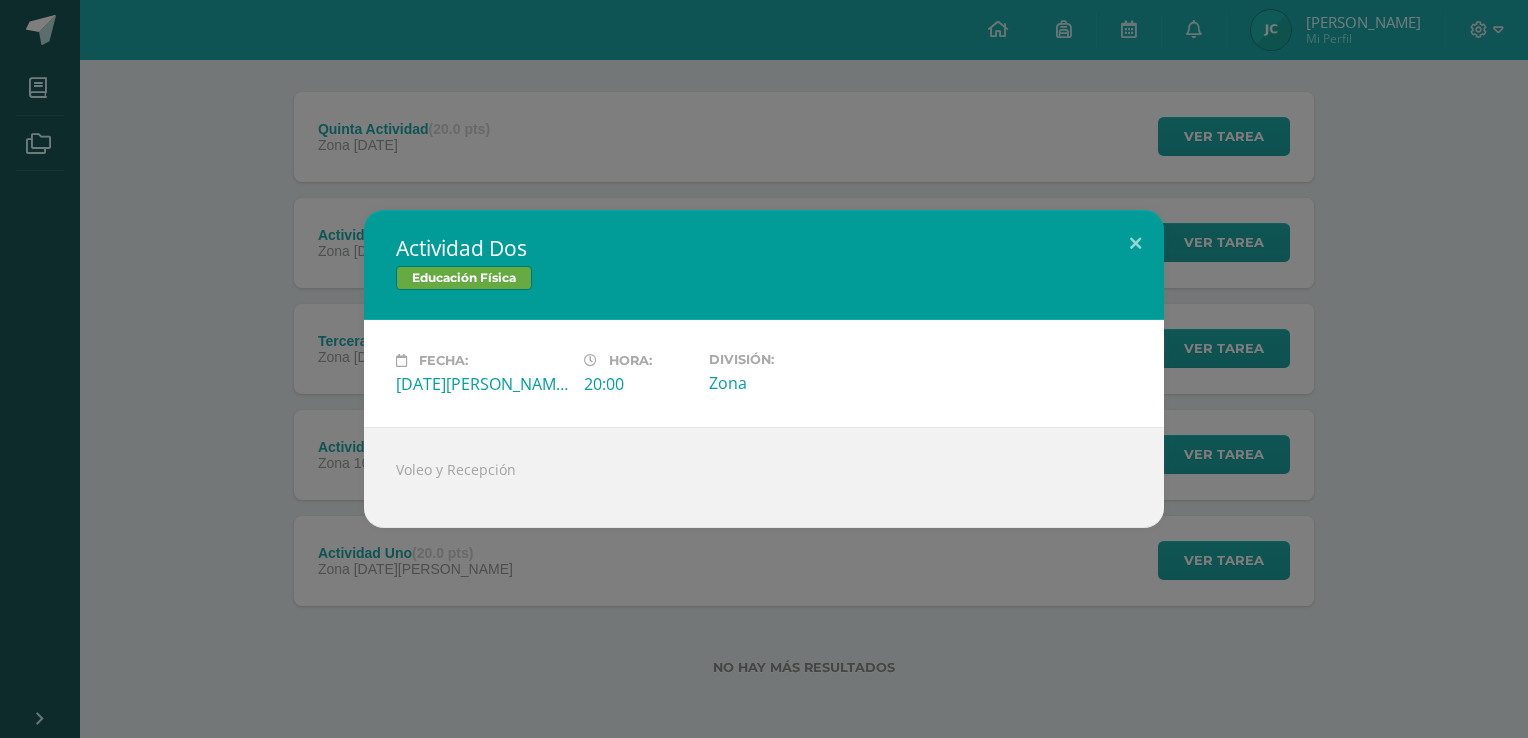 drag, startPoint x: 1323, startPoint y: 416, endPoint x: 1268, endPoint y: 365, distance: 75.00667 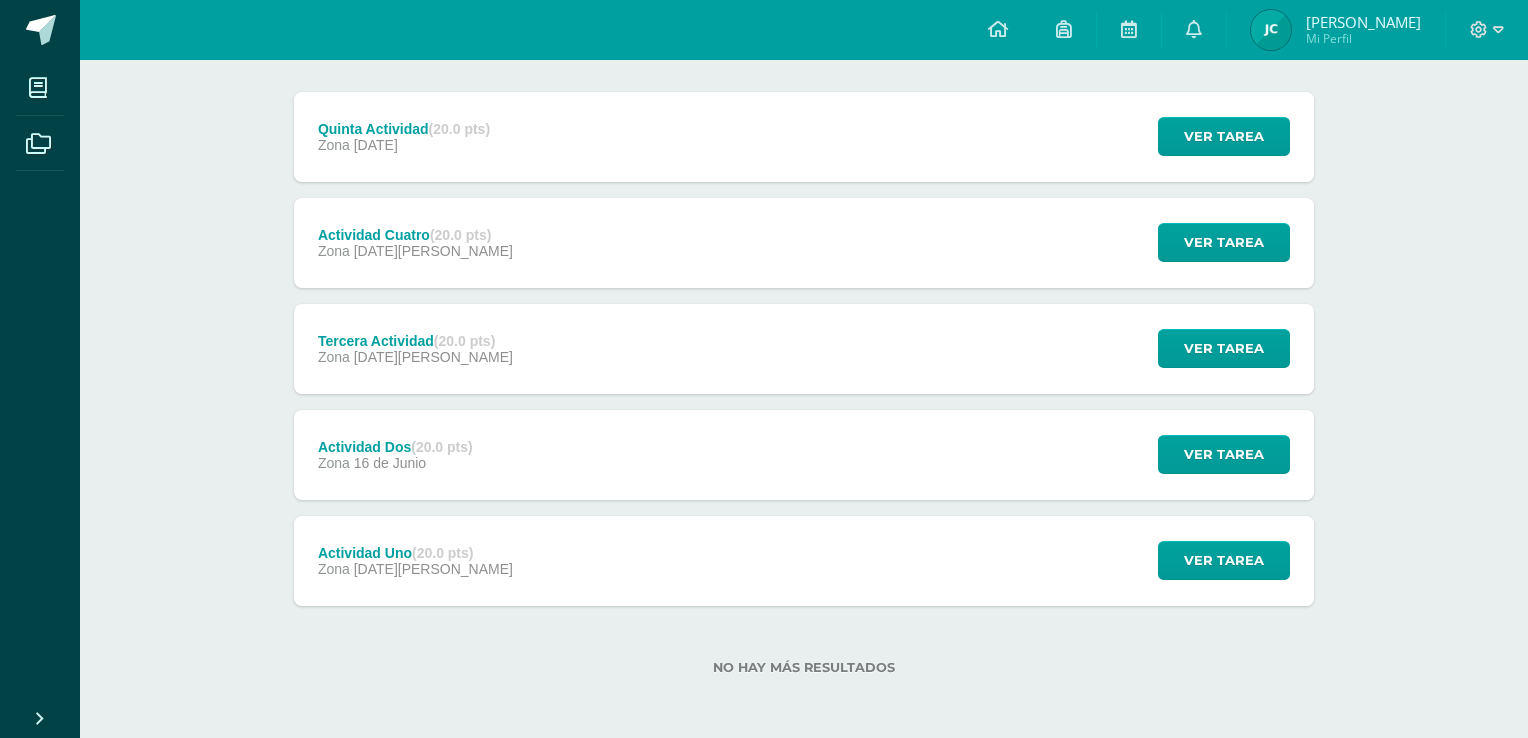 click on "Actividad Dos
Educación Física
Fecha:
Lunes 16 de Junio
Hora:
20:00
División:
Zona" at bounding box center [764, 369] 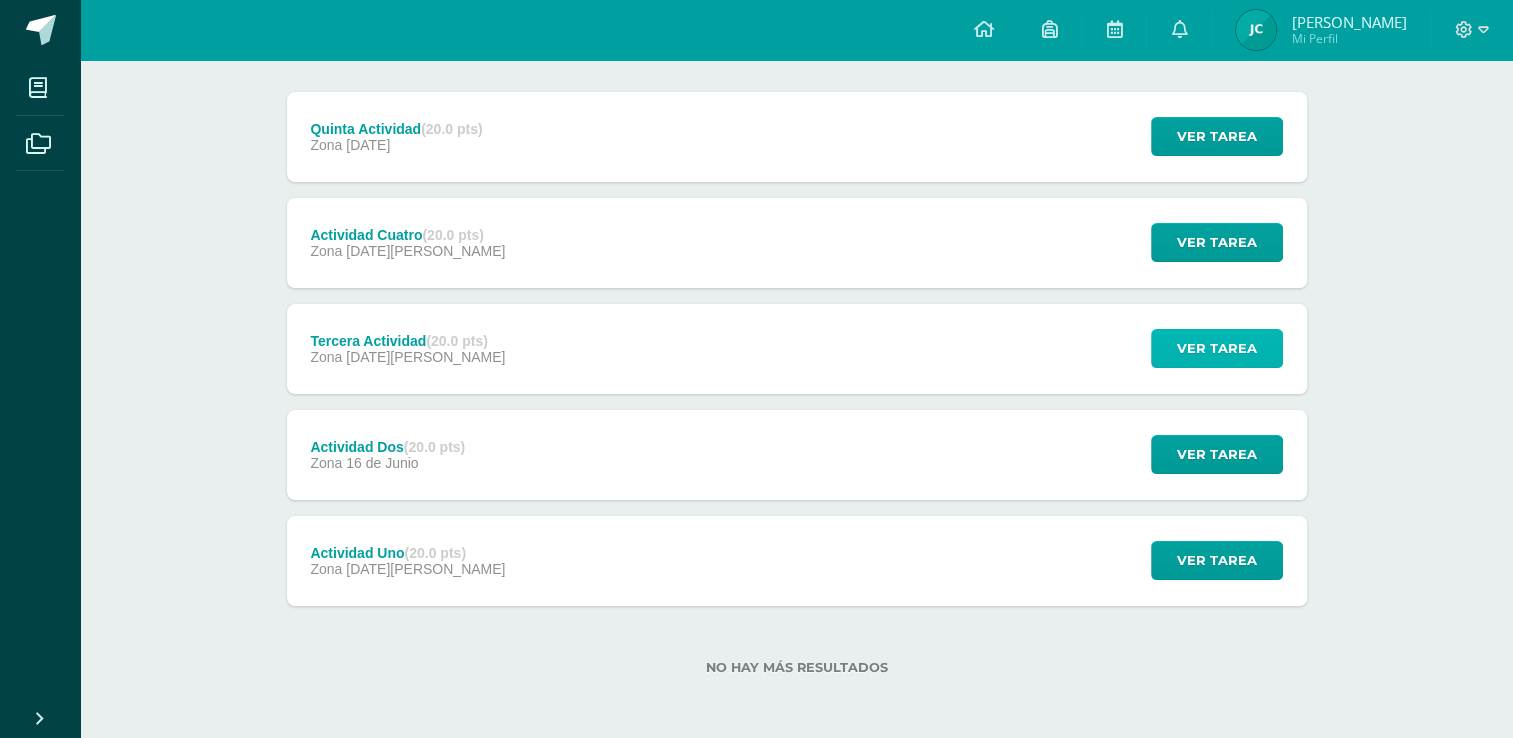 click on "Ver tarea" at bounding box center [1217, 348] 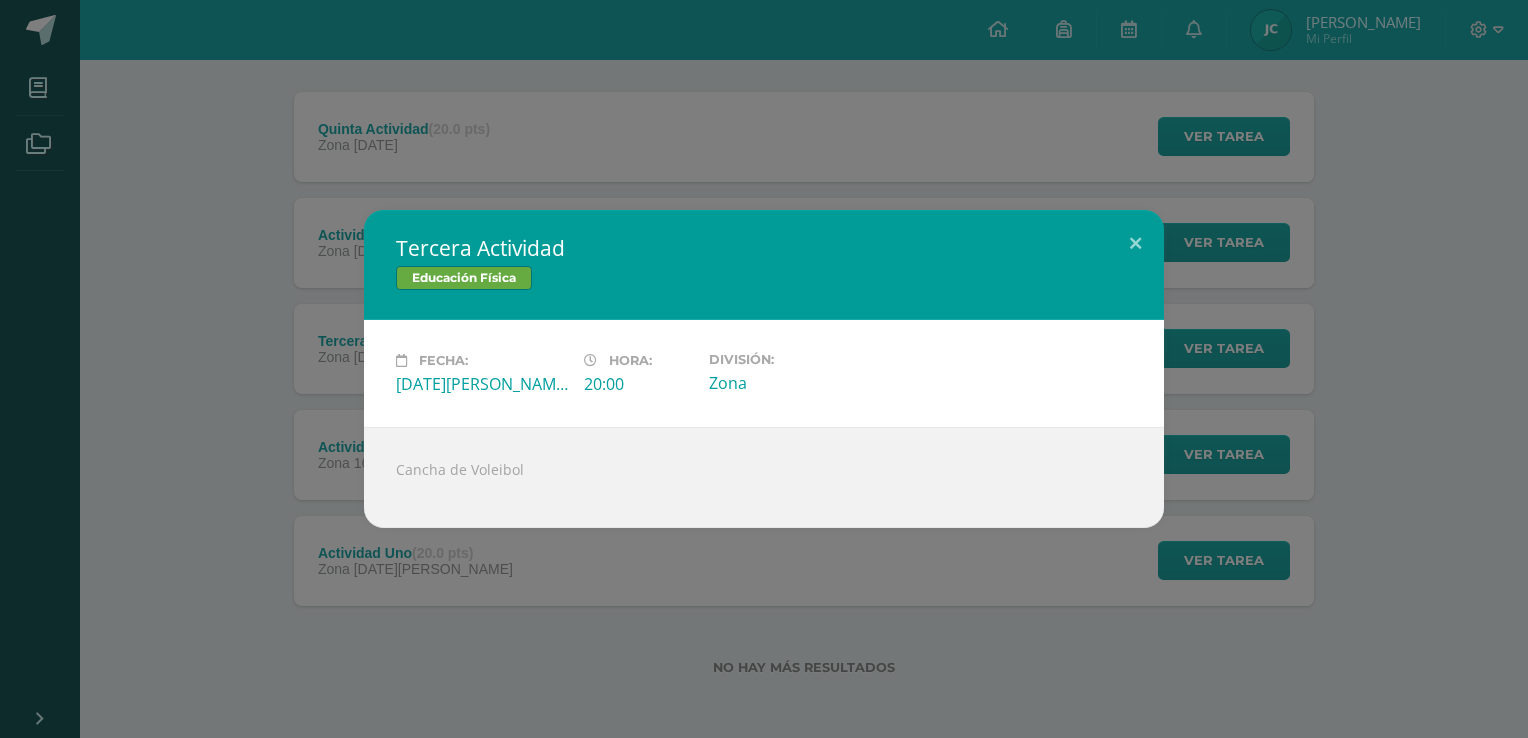 click on "Tercera Actividad
Educación Física
Fecha:
Lunes 07 de Julio
Hora:
20:00
División:
Zona" at bounding box center [764, 369] 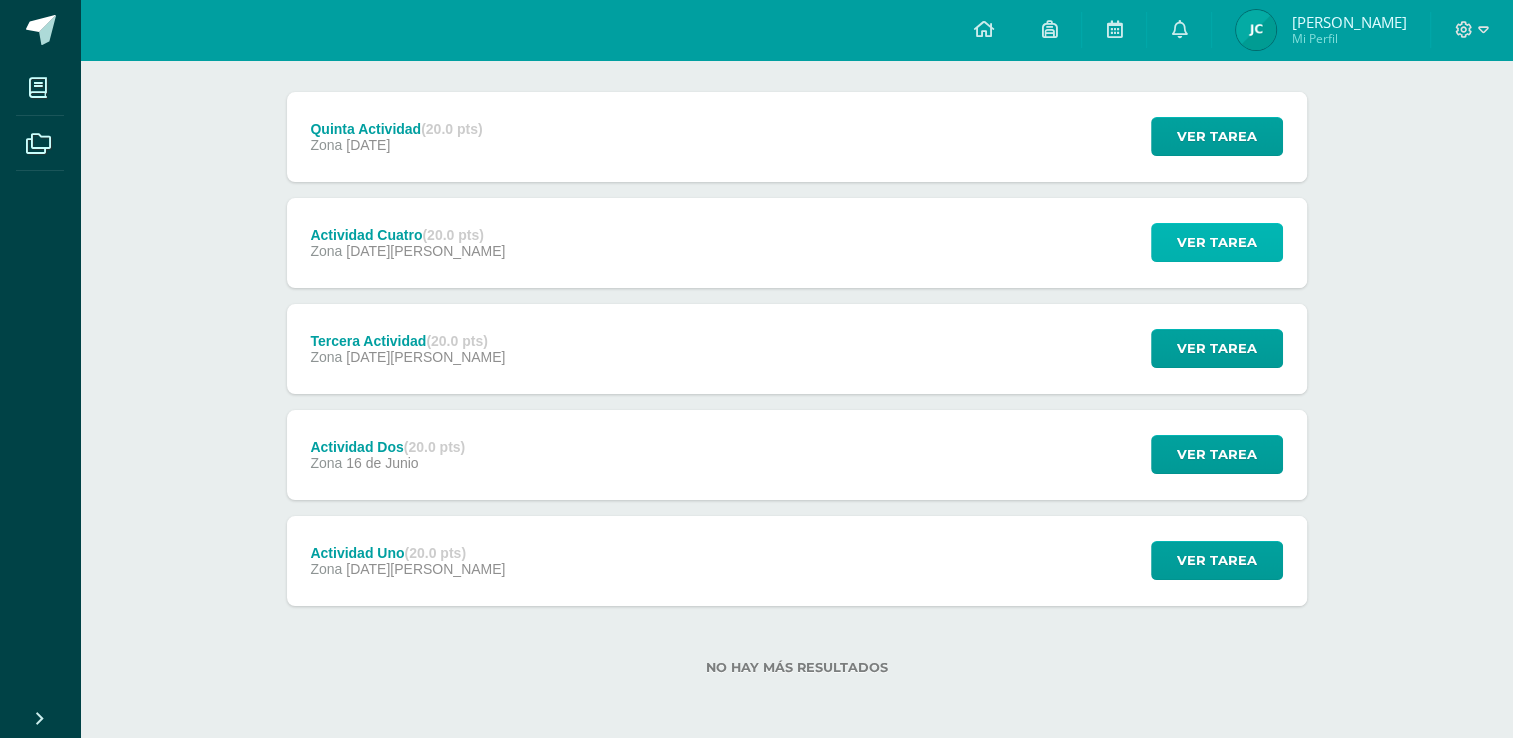 click on "Ver tarea" at bounding box center (1217, 242) 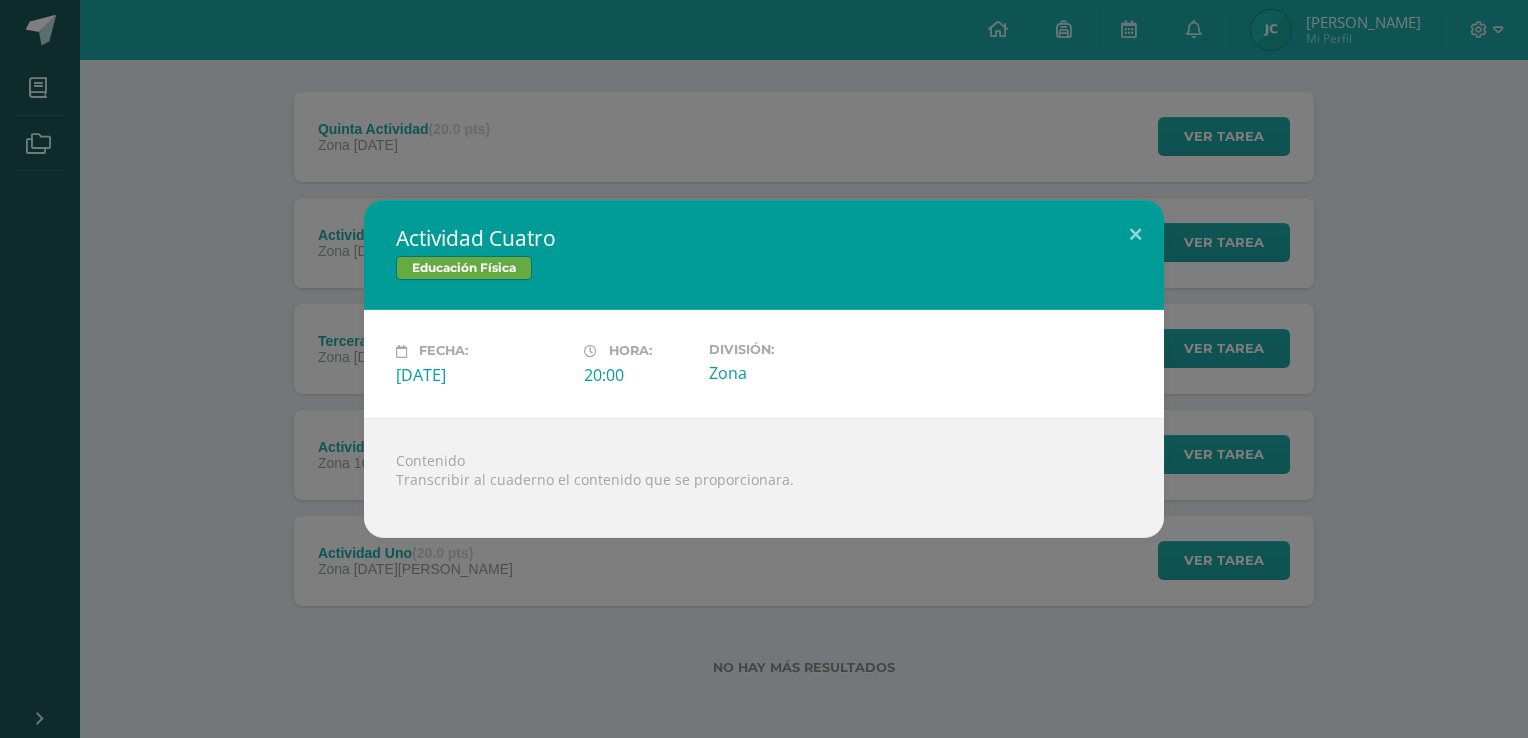 click on "Actividad Cuatro
Educación Física
Fecha:
Lunes 14 de Julio
Hora:
20:00
División:
Zona" at bounding box center [764, 368] 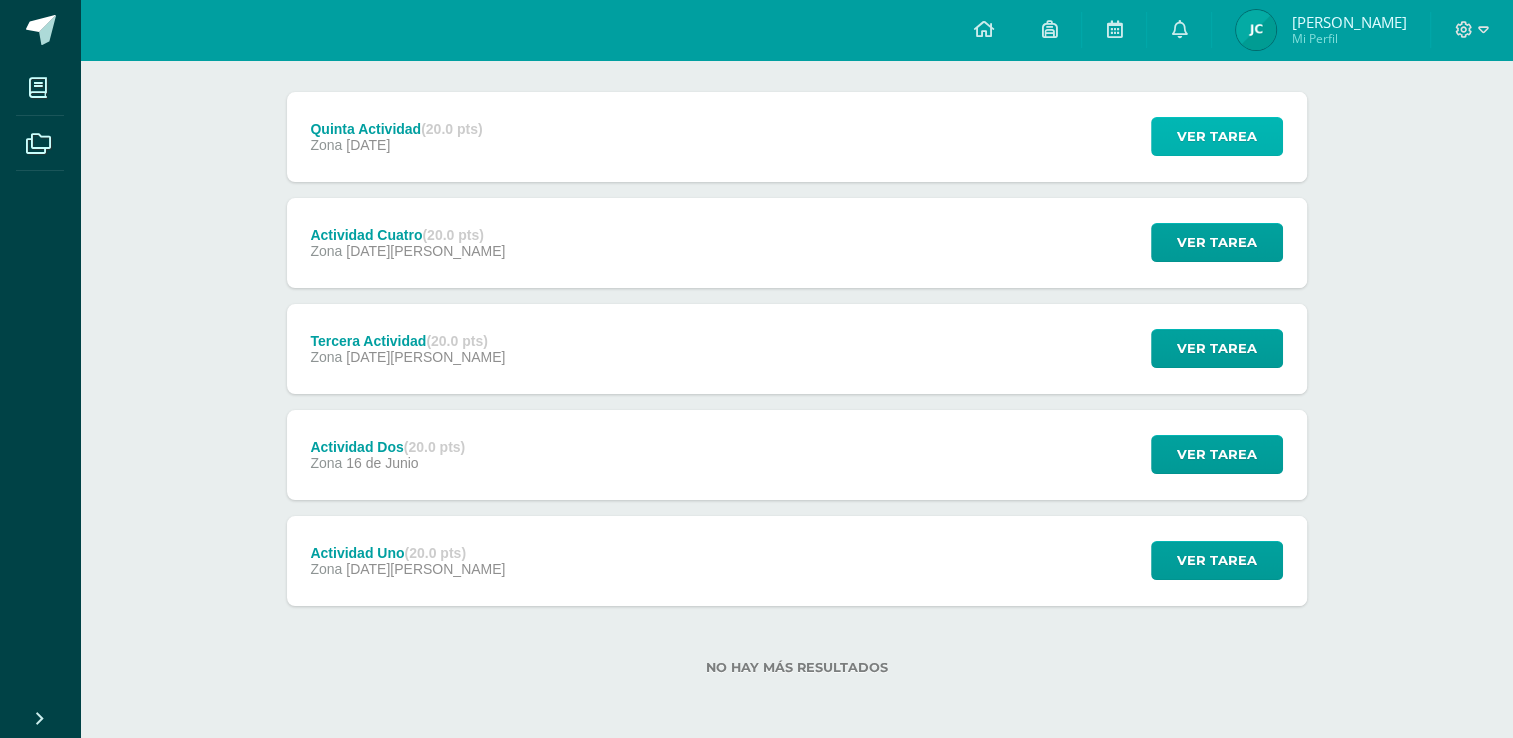 click on "Ver tarea" at bounding box center (1217, 136) 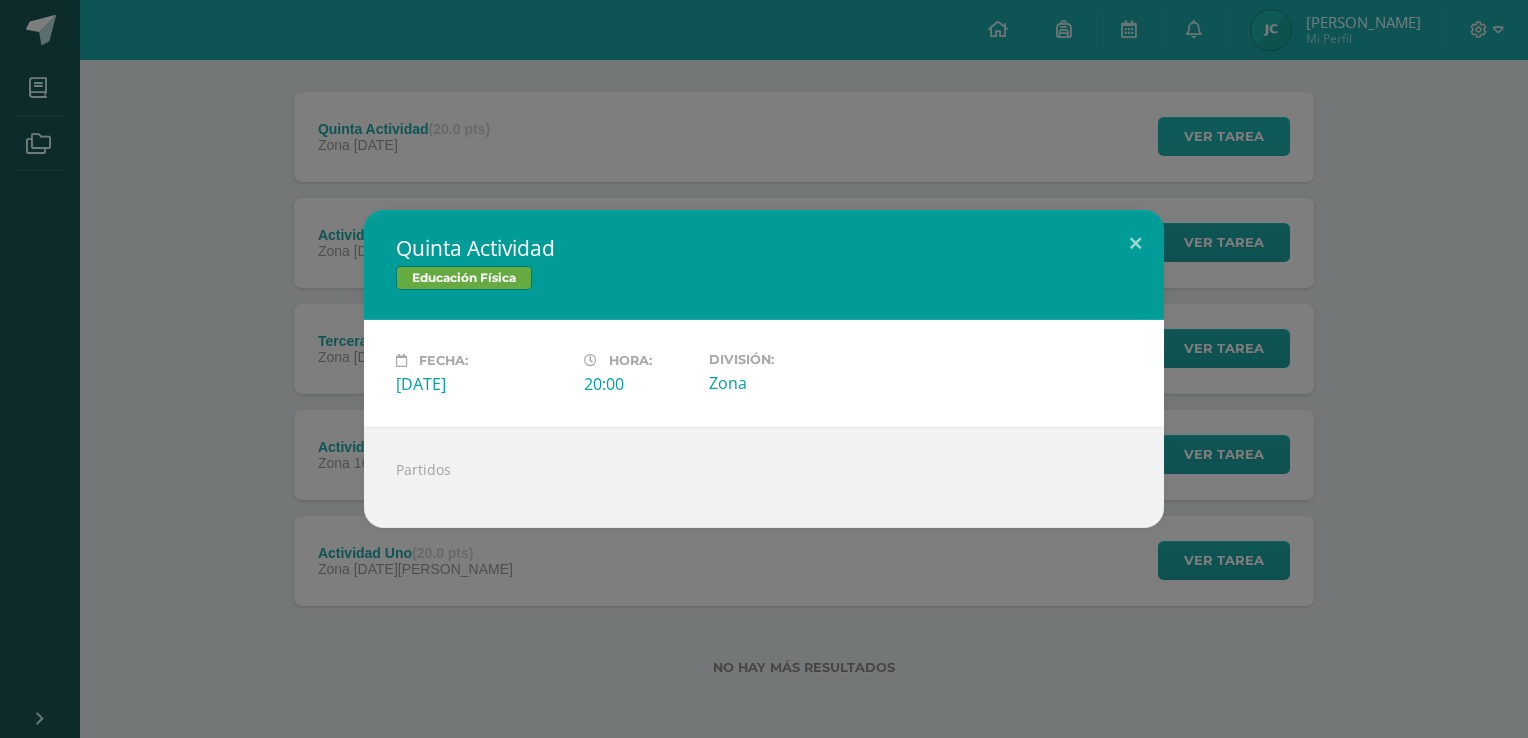 click on "Quinta Actividad
Educación Física
Fecha:
Lunes 21 de Julio
Hora:
20:00
División:
Zona" at bounding box center (764, 369) 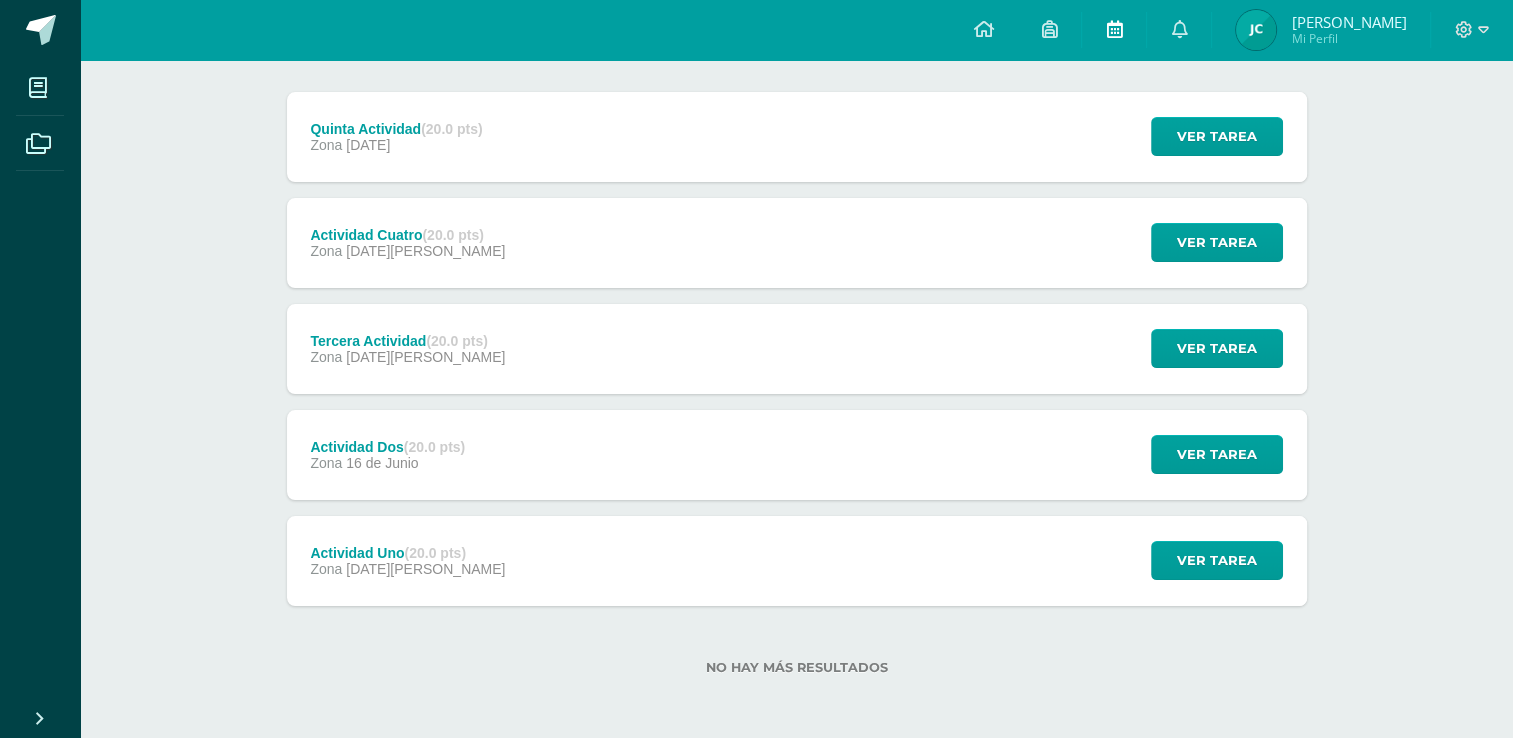 click at bounding box center [1114, 30] 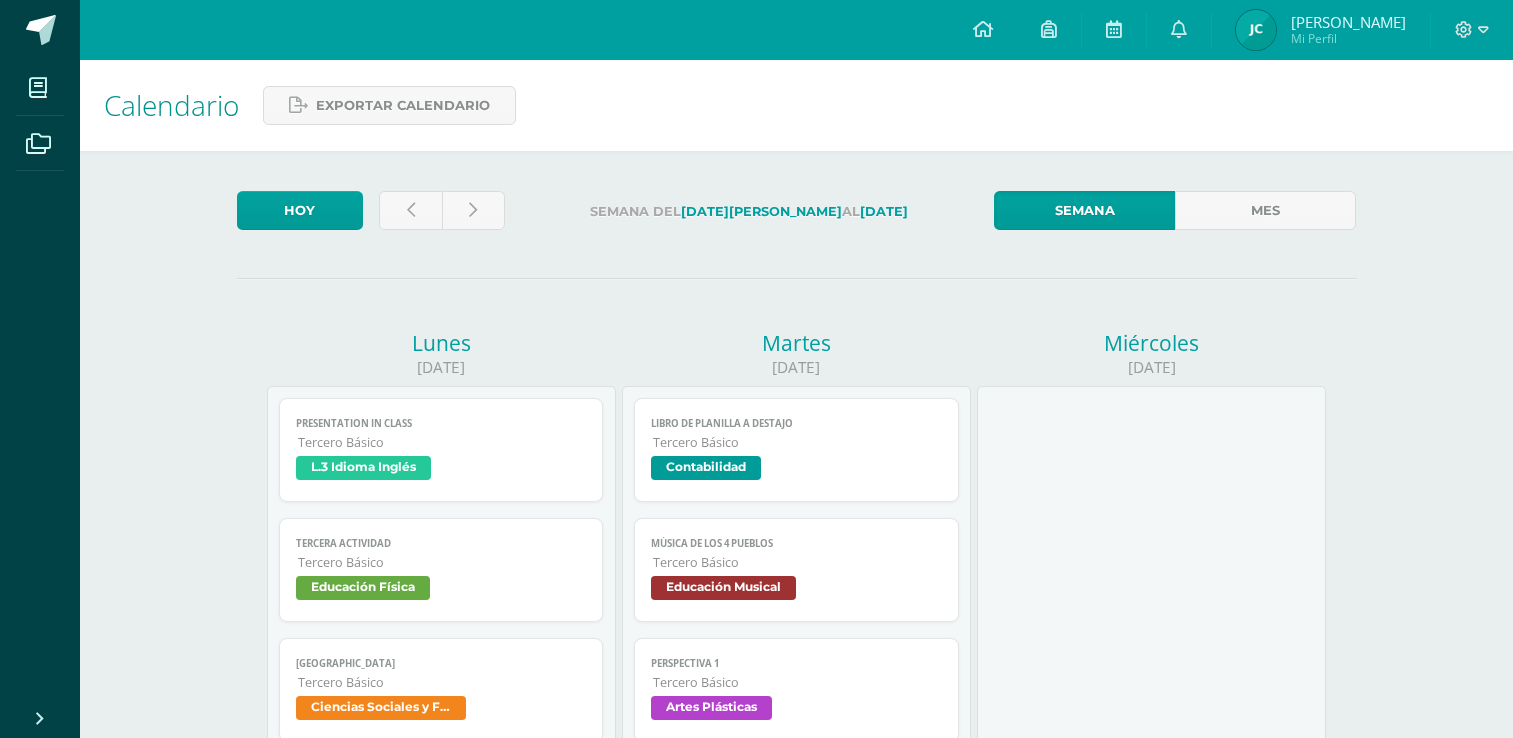 scroll, scrollTop: 0, scrollLeft: 0, axis: both 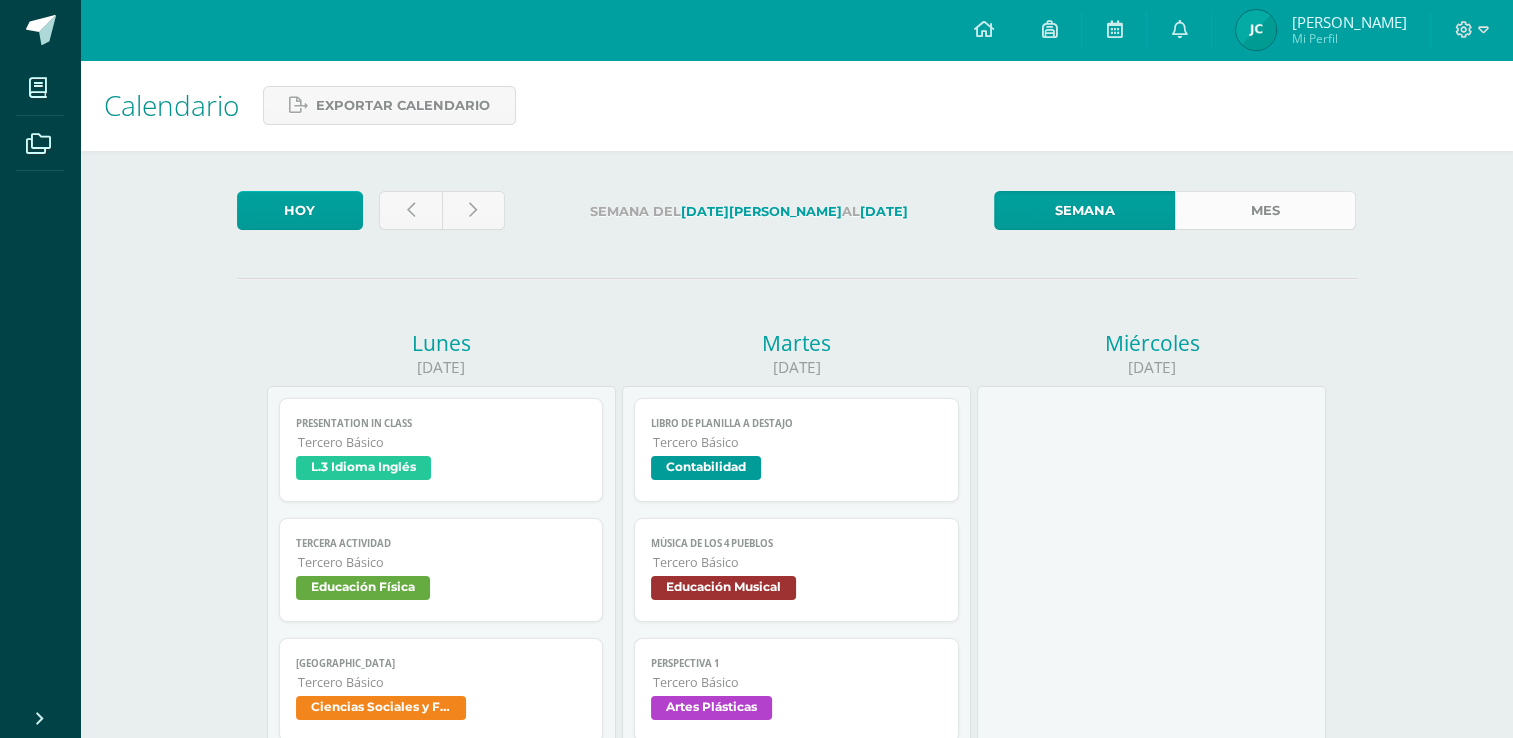 click on "Mes" at bounding box center [1265, 210] 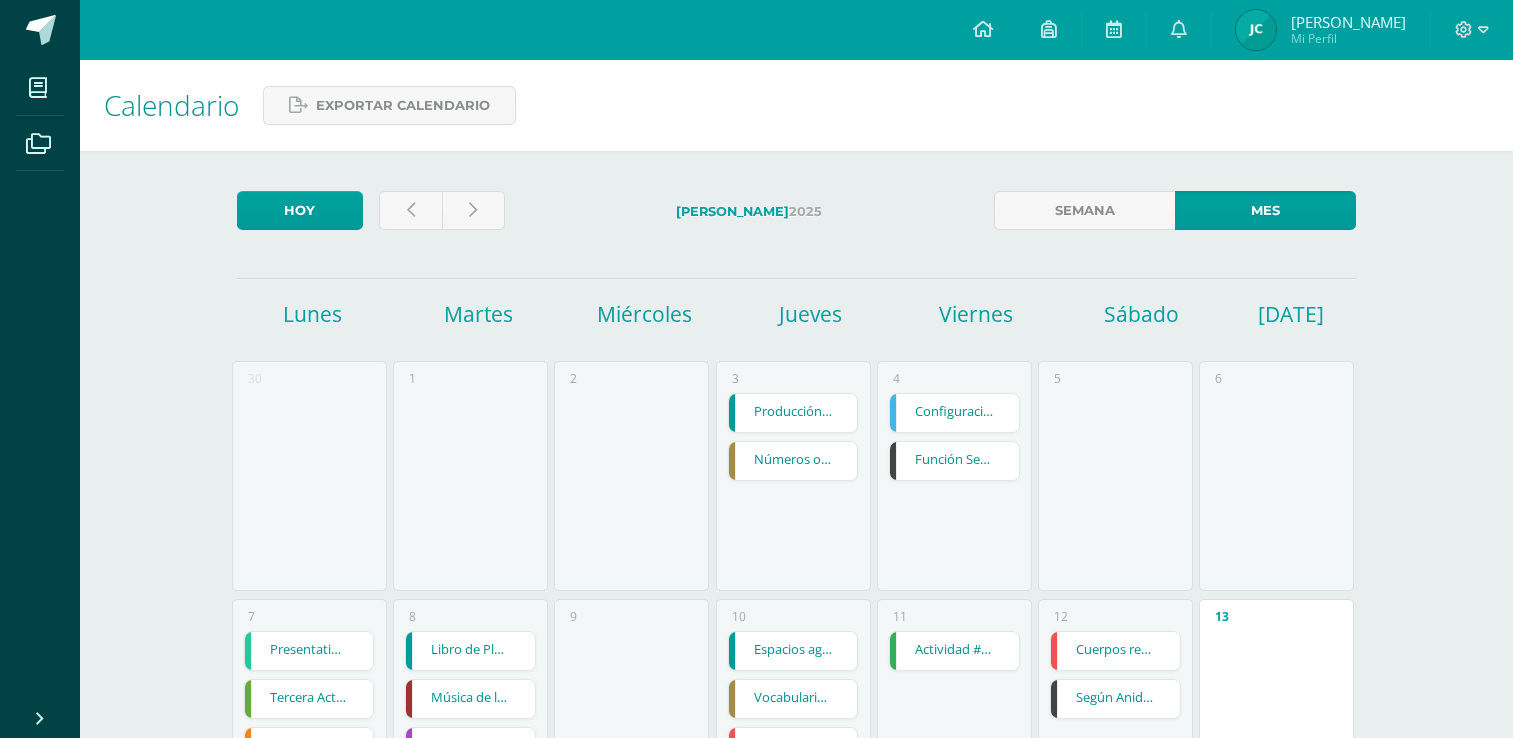 scroll, scrollTop: 0, scrollLeft: 0, axis: both 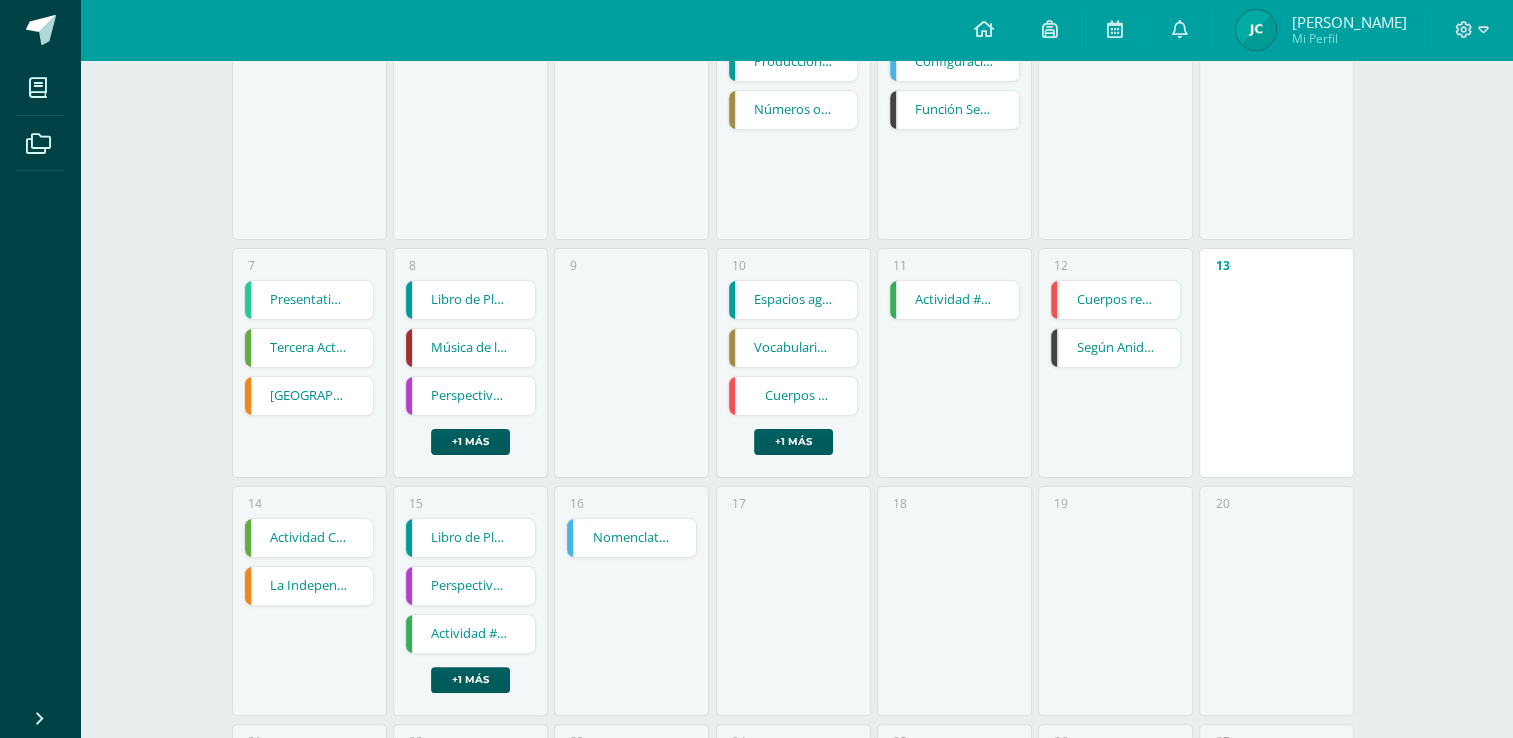 click on "Actividad #3 - Caligrafía" at bounding box center (954, 300) 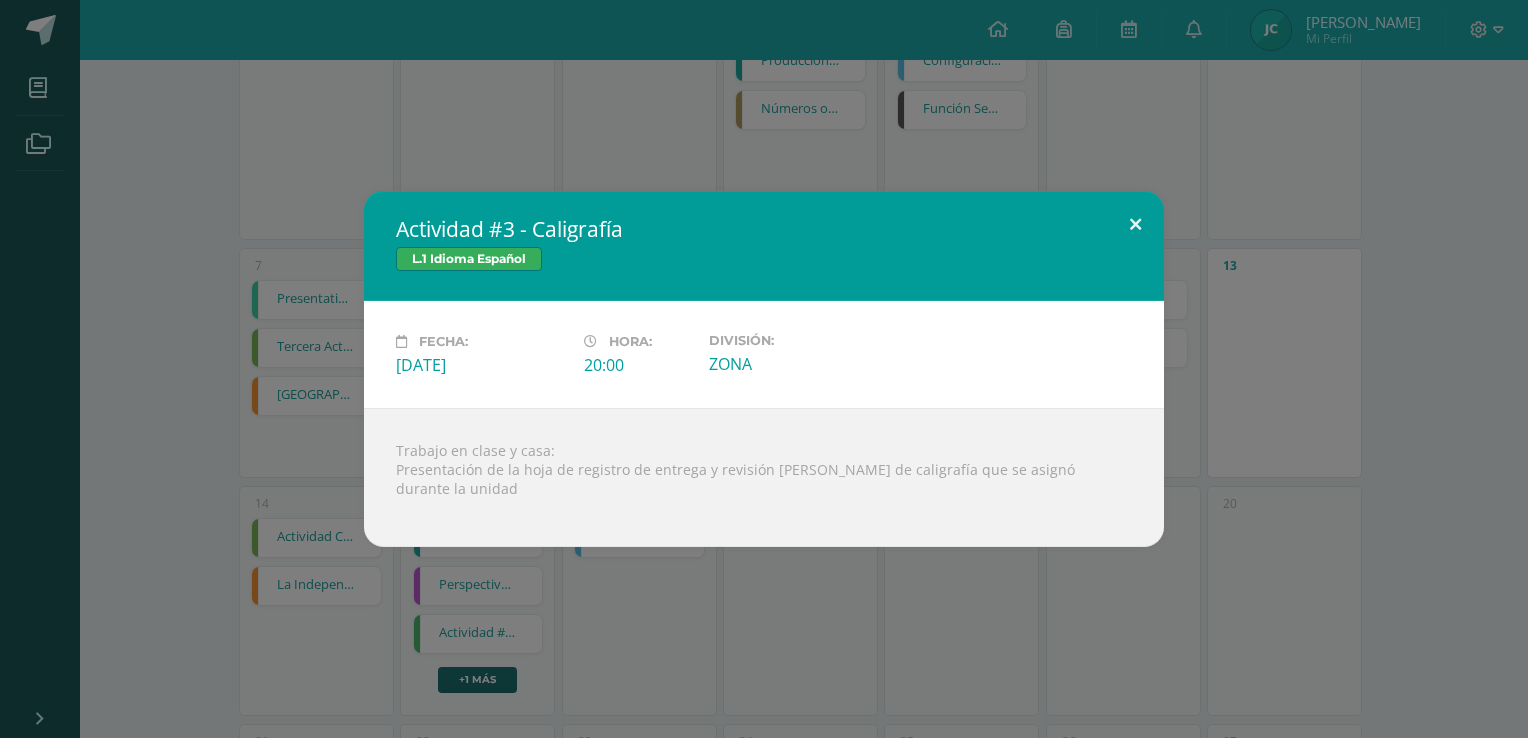 click at bounding box center (1135, 225) 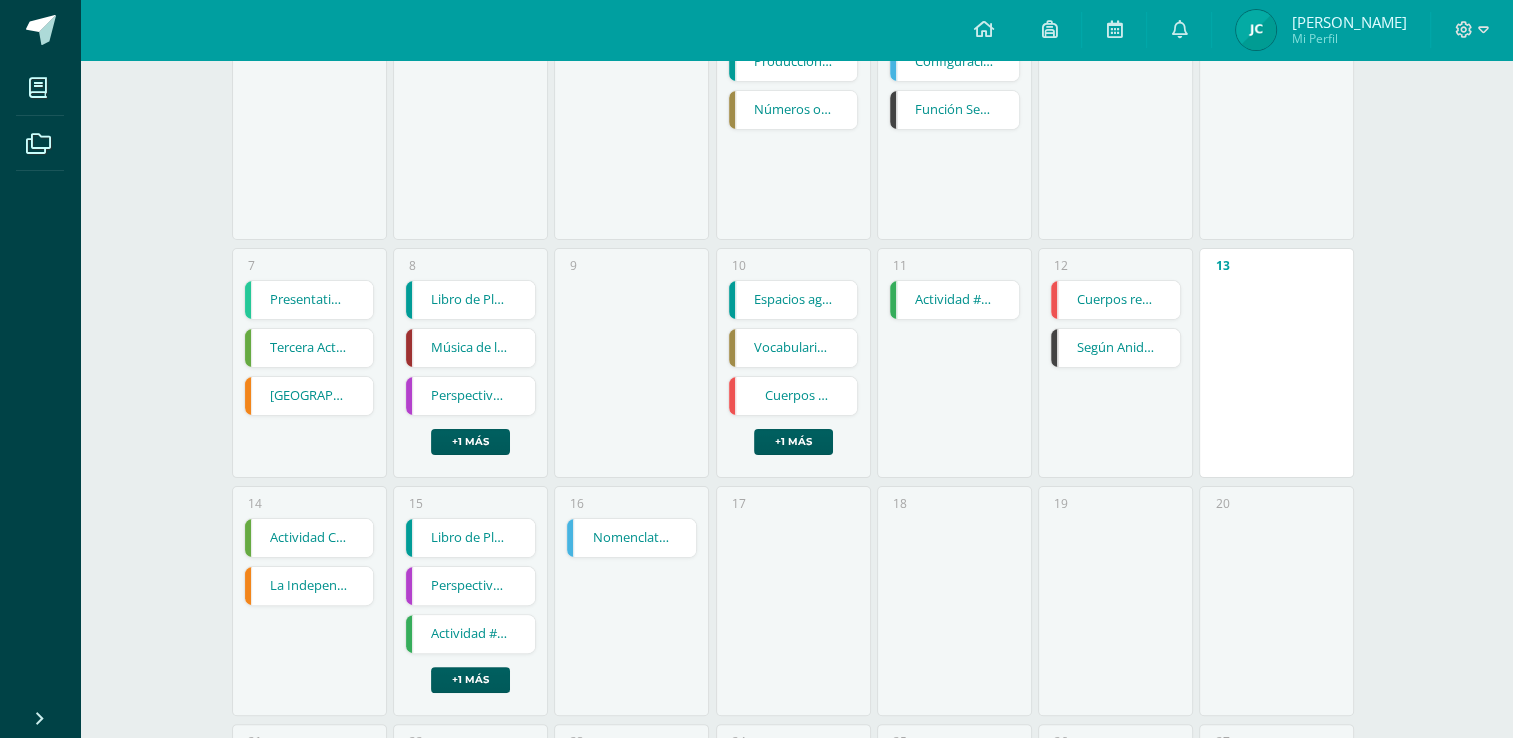click on "Tercera Actividad" at bounding box center (309, 348) 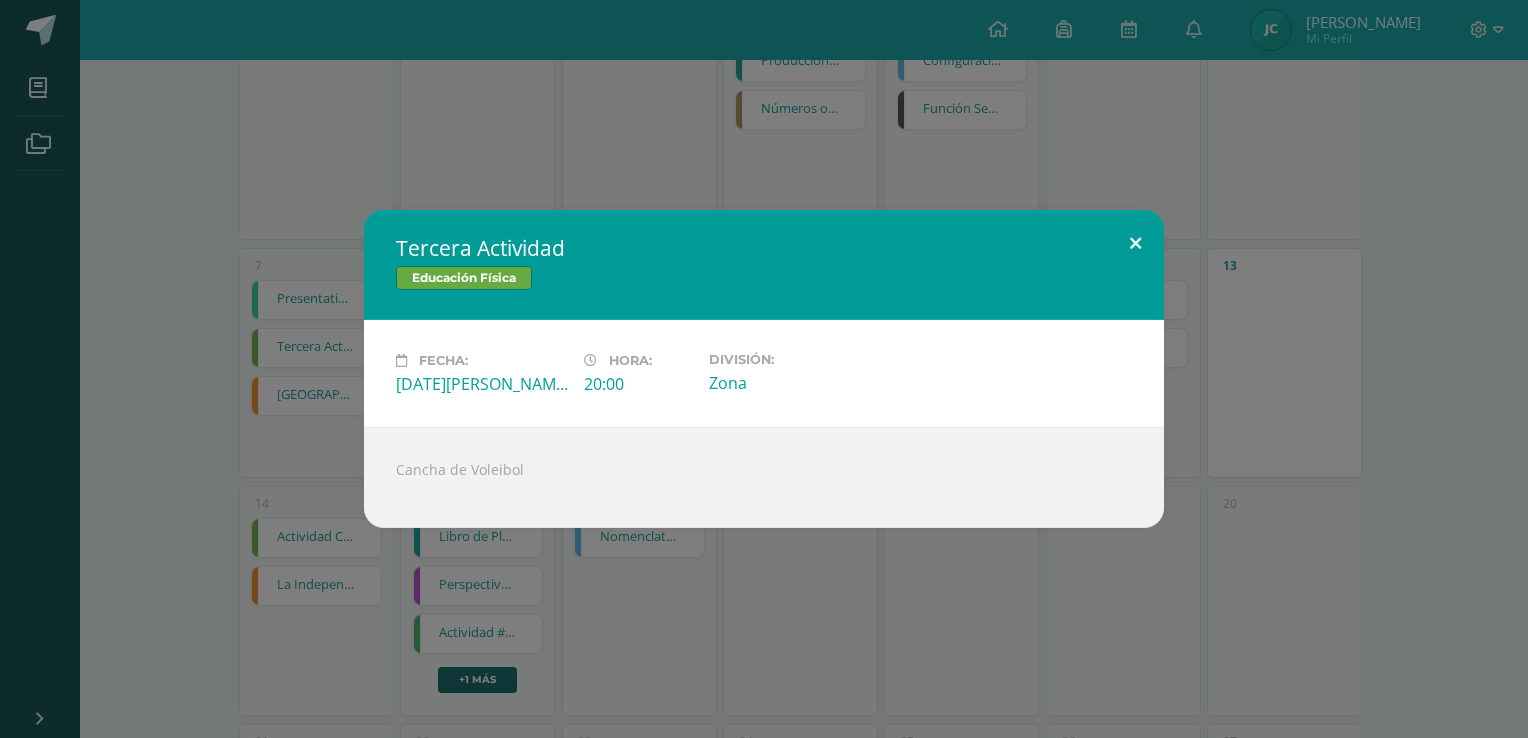 click at bounding box center (1135, 244) 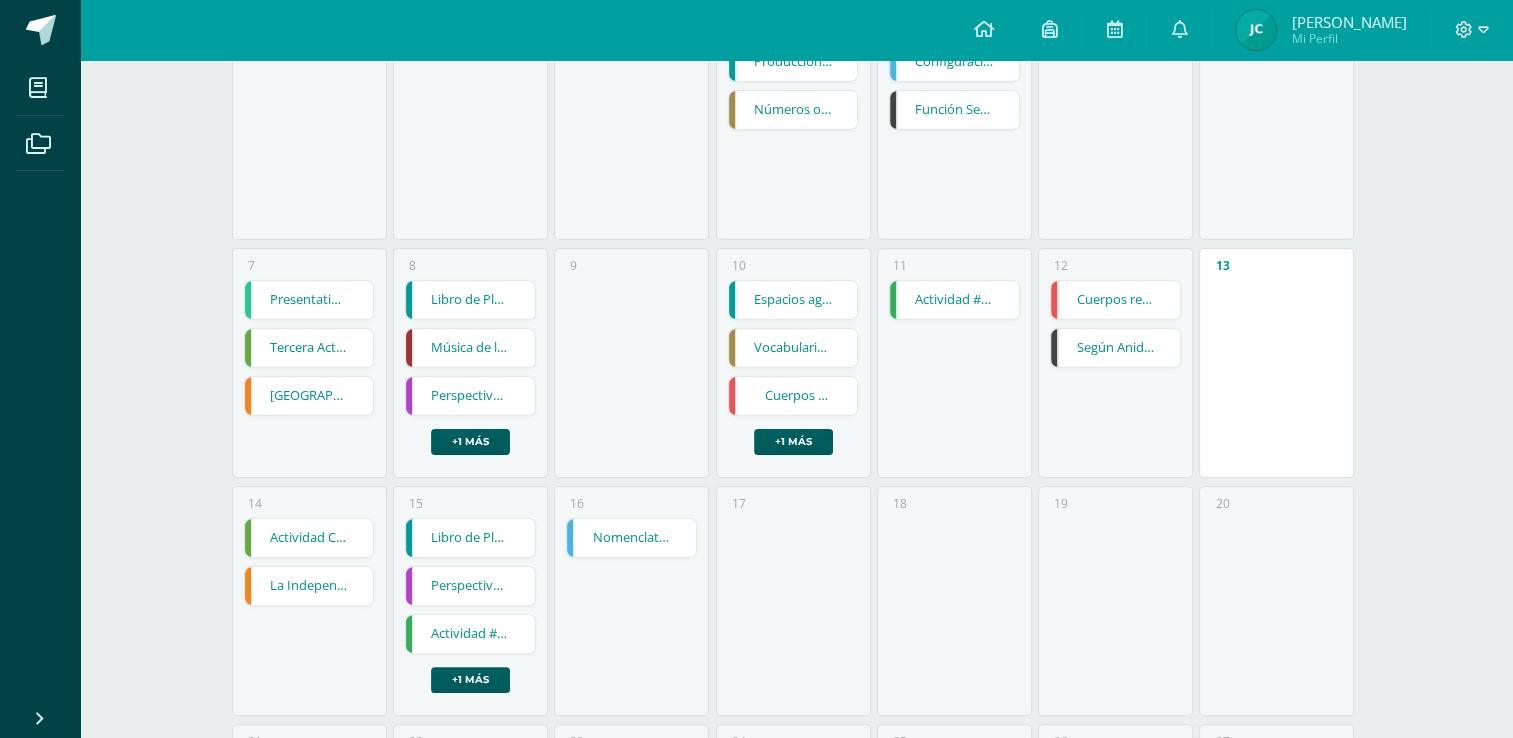 click on "Actividad Cuatro" at bounding box center (309, 538) 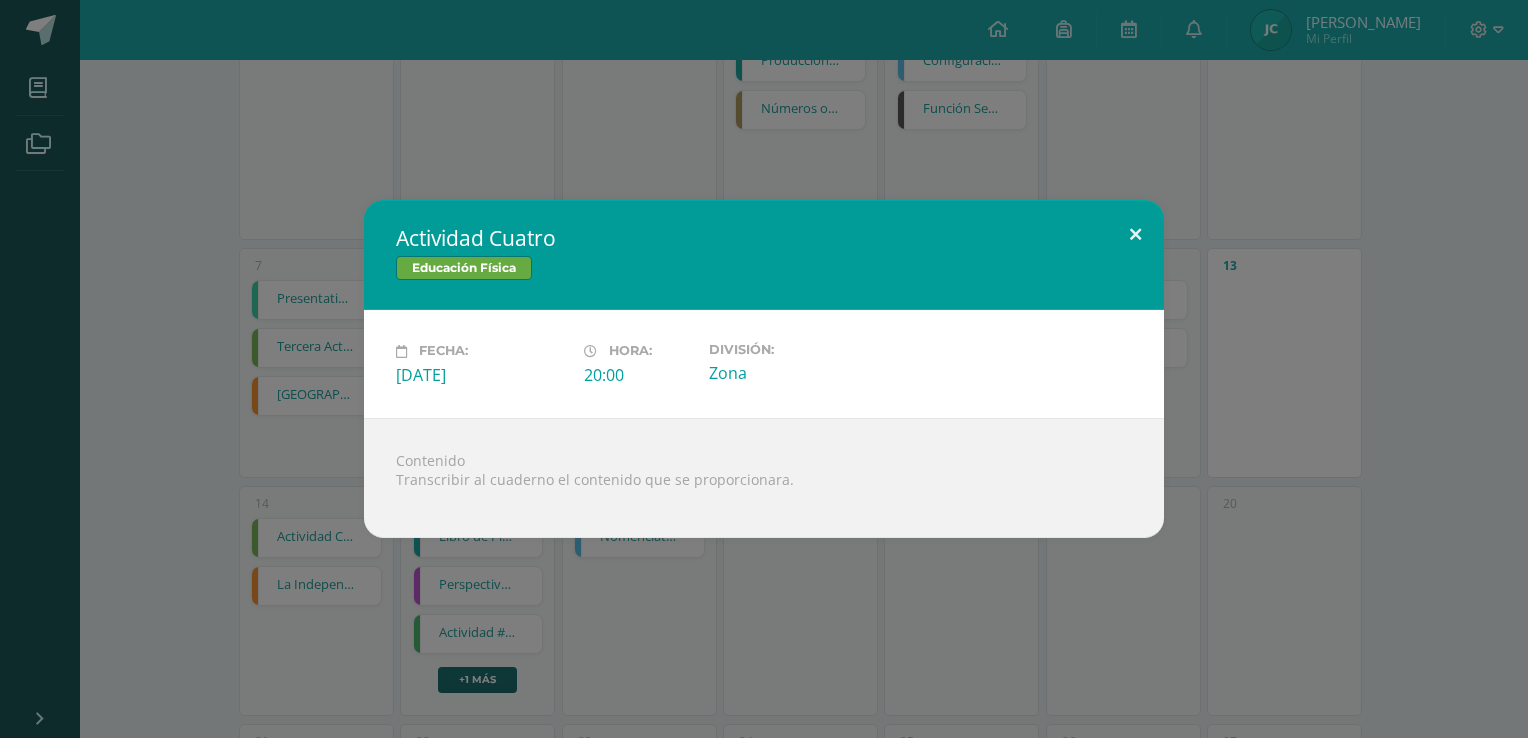 click at bounding box center [1135, 234] 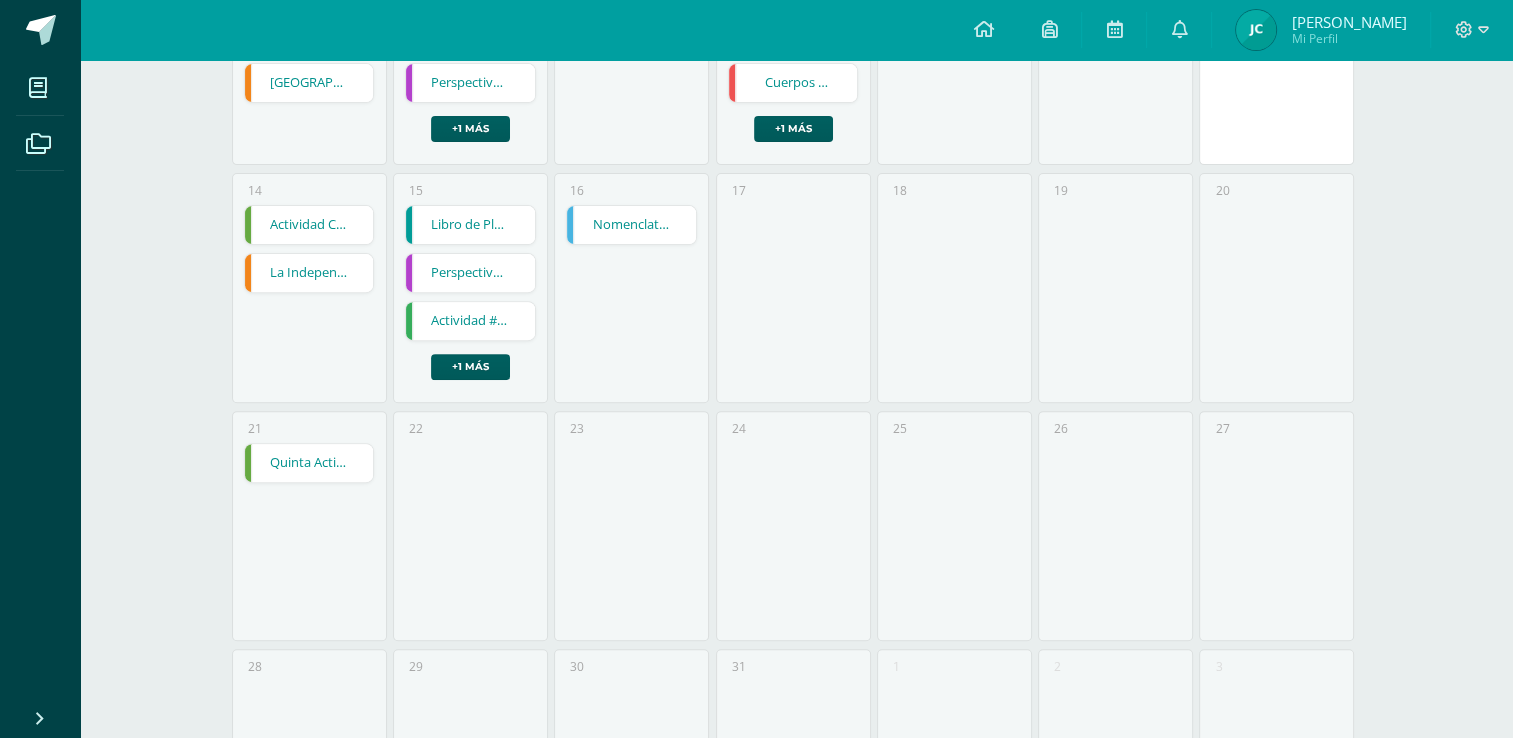 scroll, scrollTop: 672, scrollLeft: 0, axis: vertical 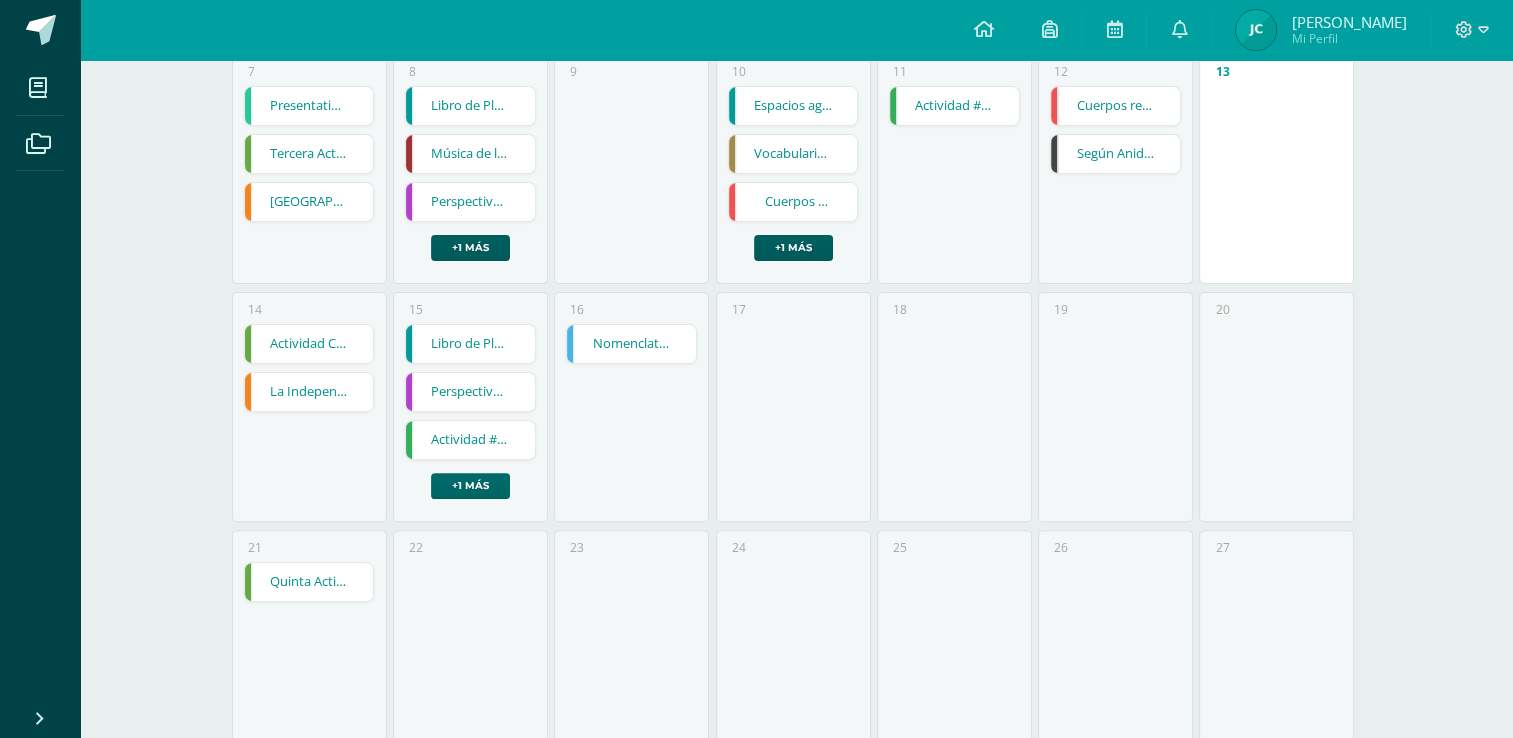 click on "+1 más" at bounding box center [470, 486] 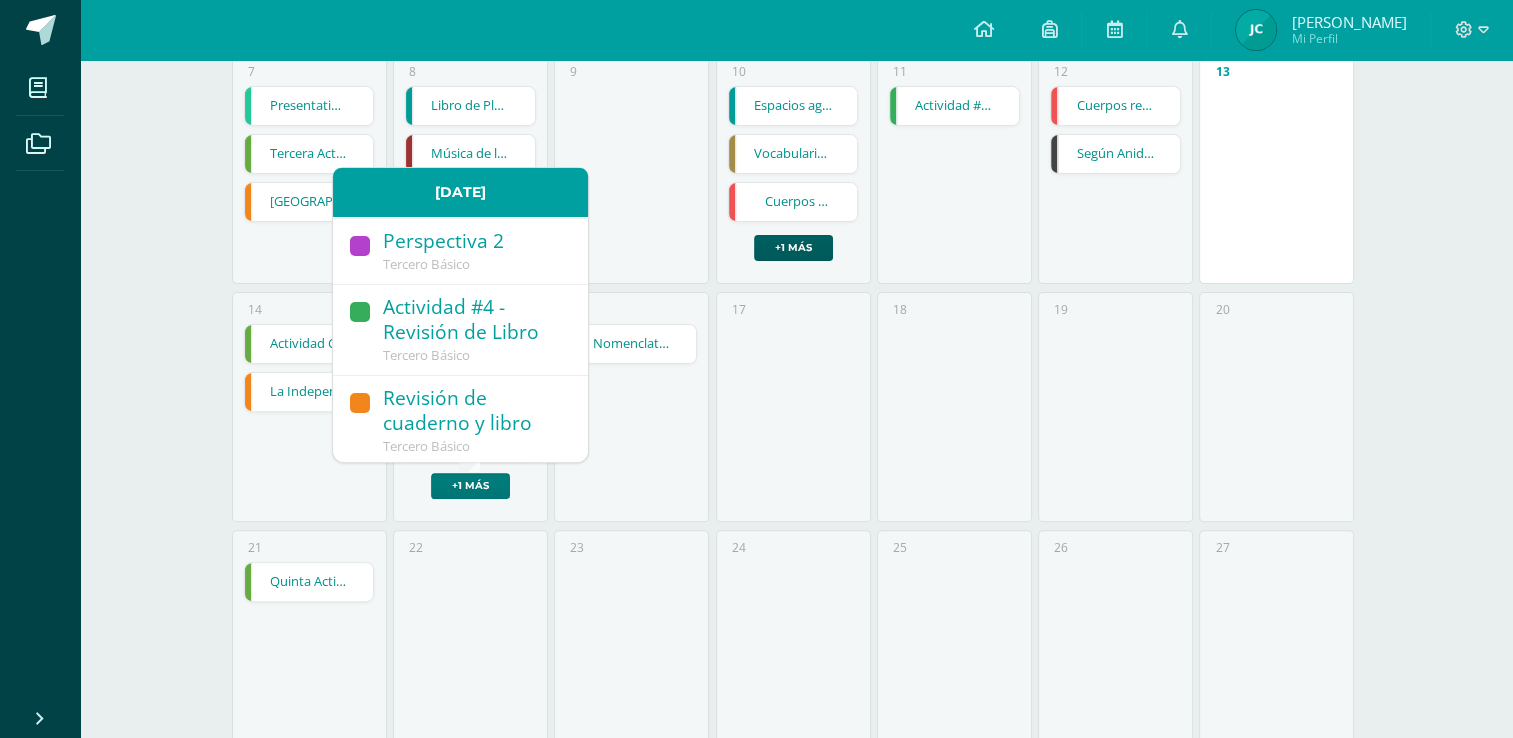 scroll, scrollTop: 90, scrollLeft: 0, axis: vertical 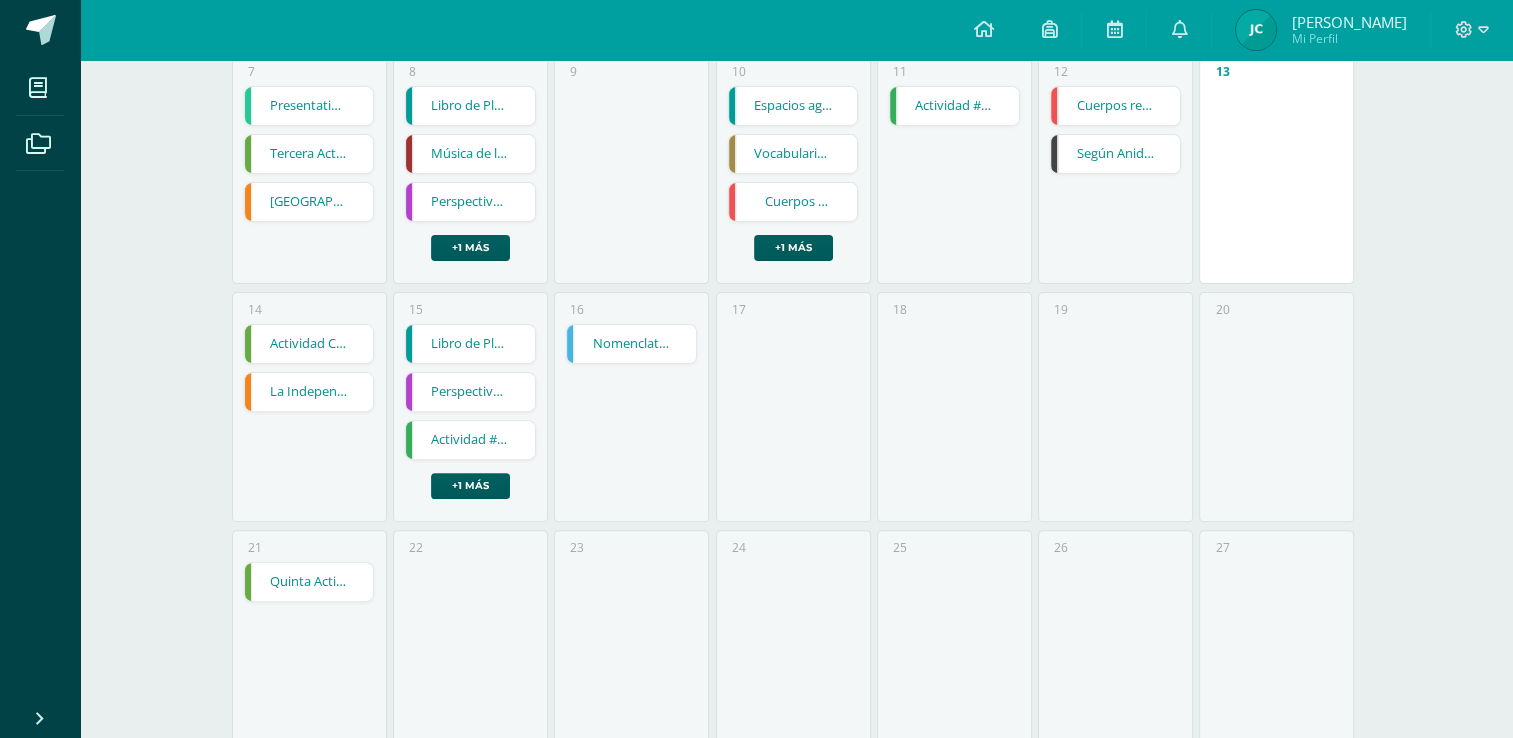 click on "Hoy
Julio  2025
Semana
Mes
Lunes Martes Miércoles Jueves Viernes Sábado Domingo
30
1
2
3
Producción orgánica
Producción orgánica
Artes Industriales
Cargando contenido
Números ordinales
Números ordinales
L.2 Idioma Maya Kaqchikel
Cargando contenido
4
Configuración electrónica
Configuración electrónica
Ciencias Naturales
Cargando contenido Función Según Cargando contenido Cargando contenido" at bounding box center [797, 326] 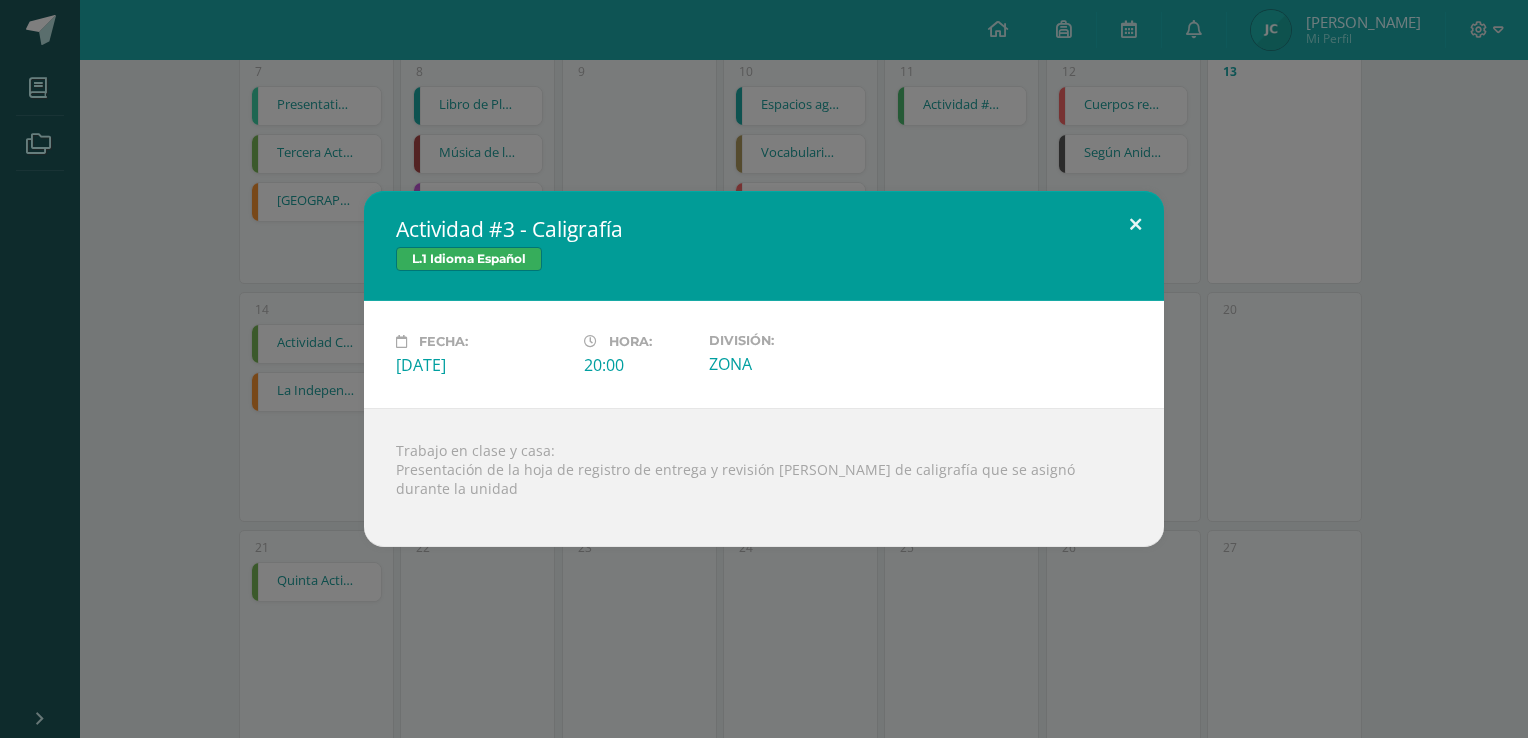 click at bounding box center (1135, 225) 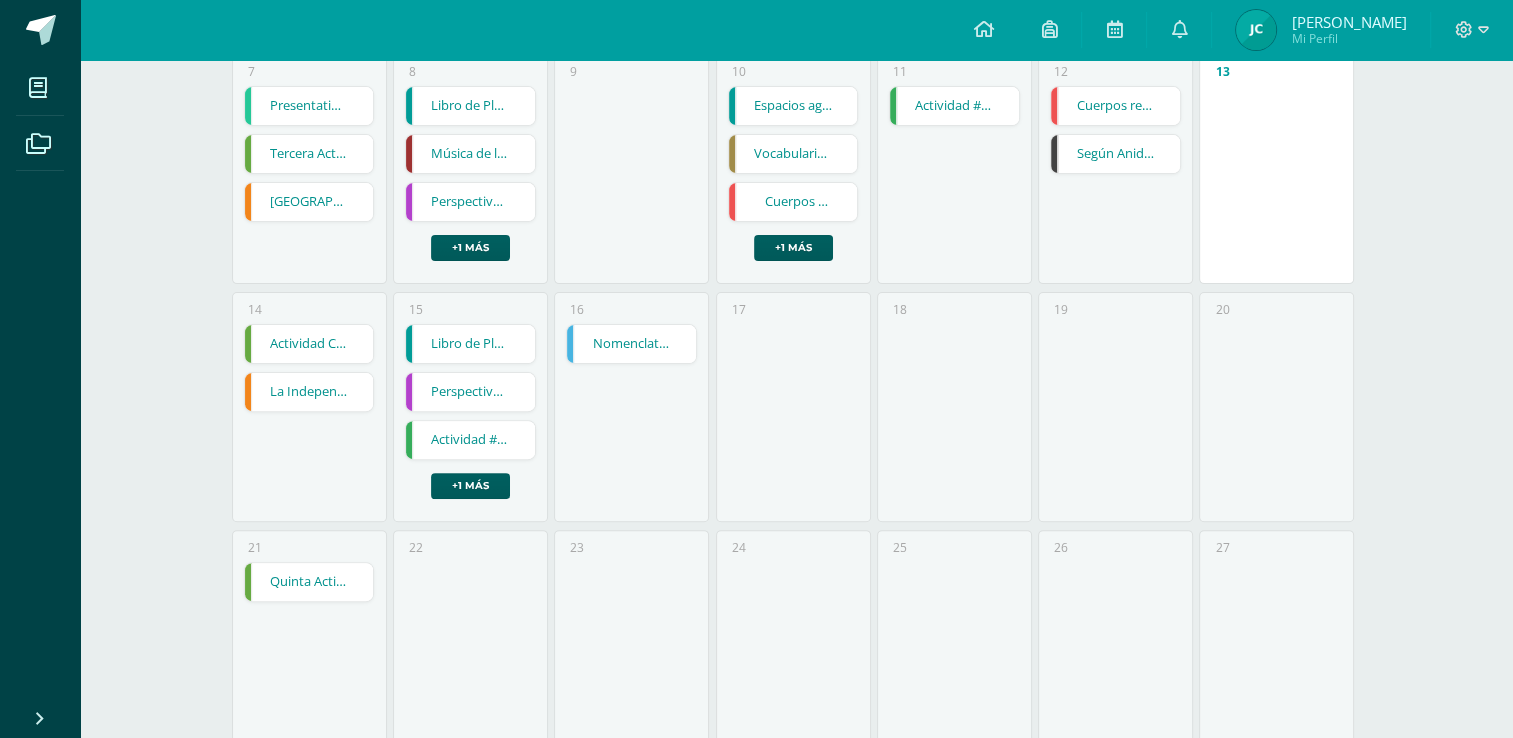 drag, startPoint x: 1512, startPoint y: 286, endPoint x: 1524, endPoint y: 294, distance: 14.422205 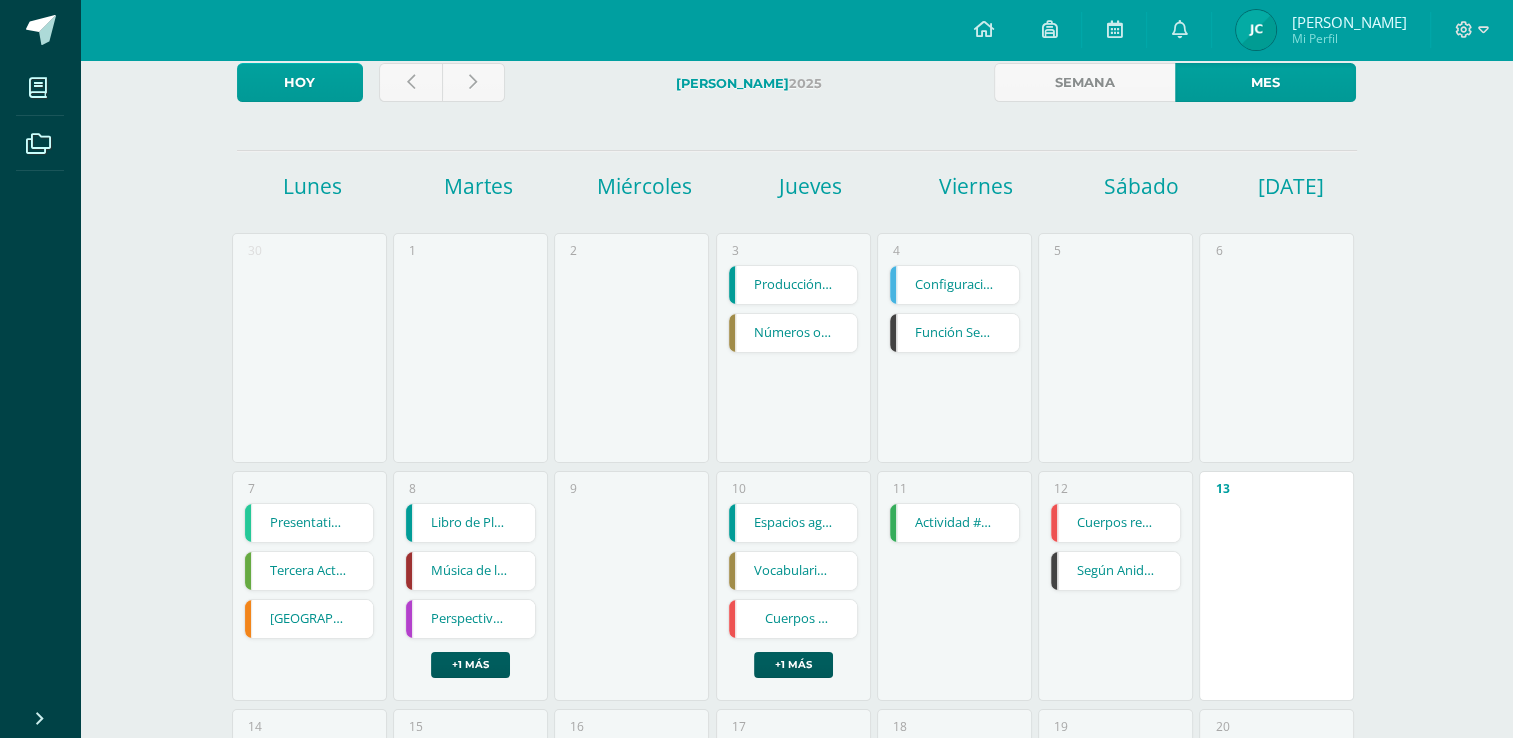 scroll, scrollTop: 0, scrollLeft: 0, axis: both 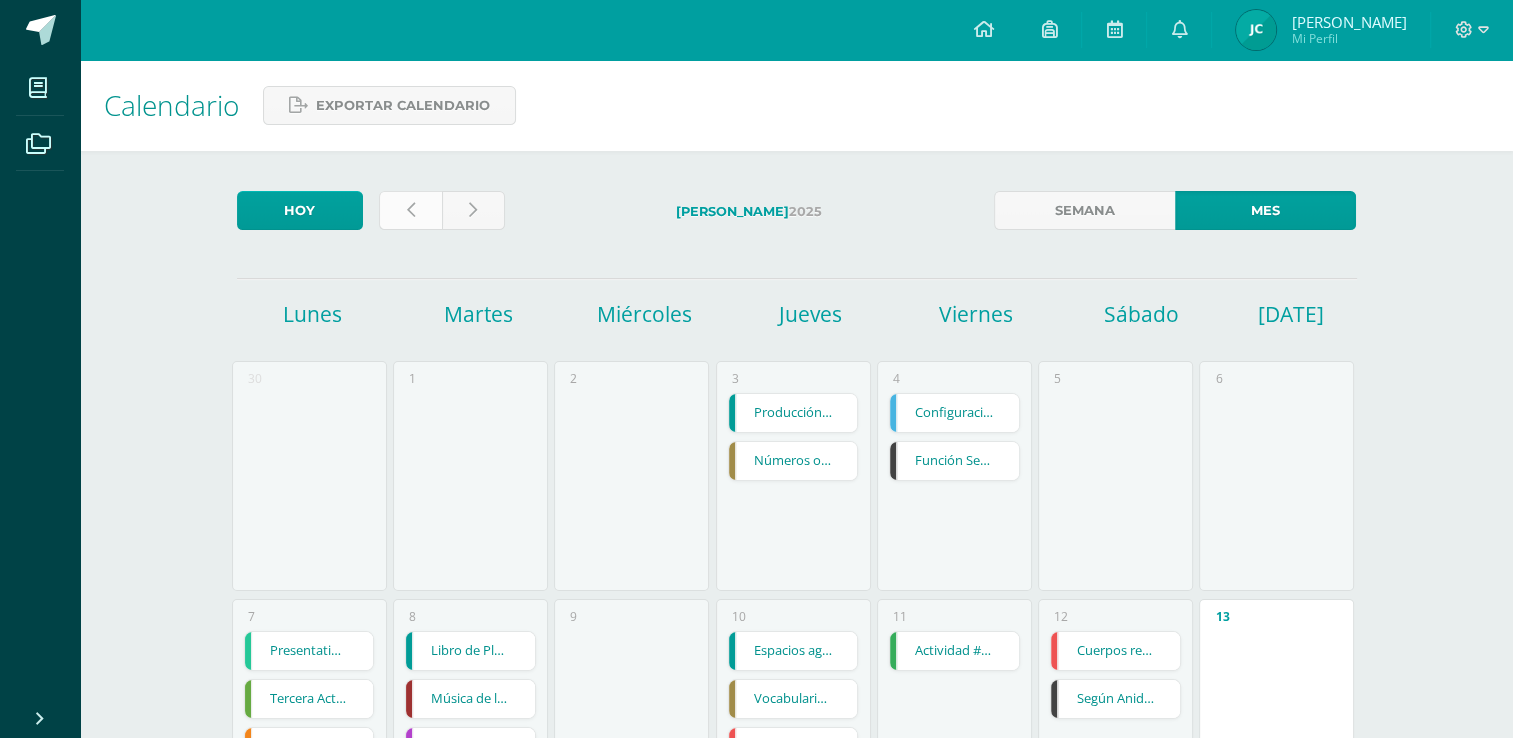 click at bounding box center (411, 210) 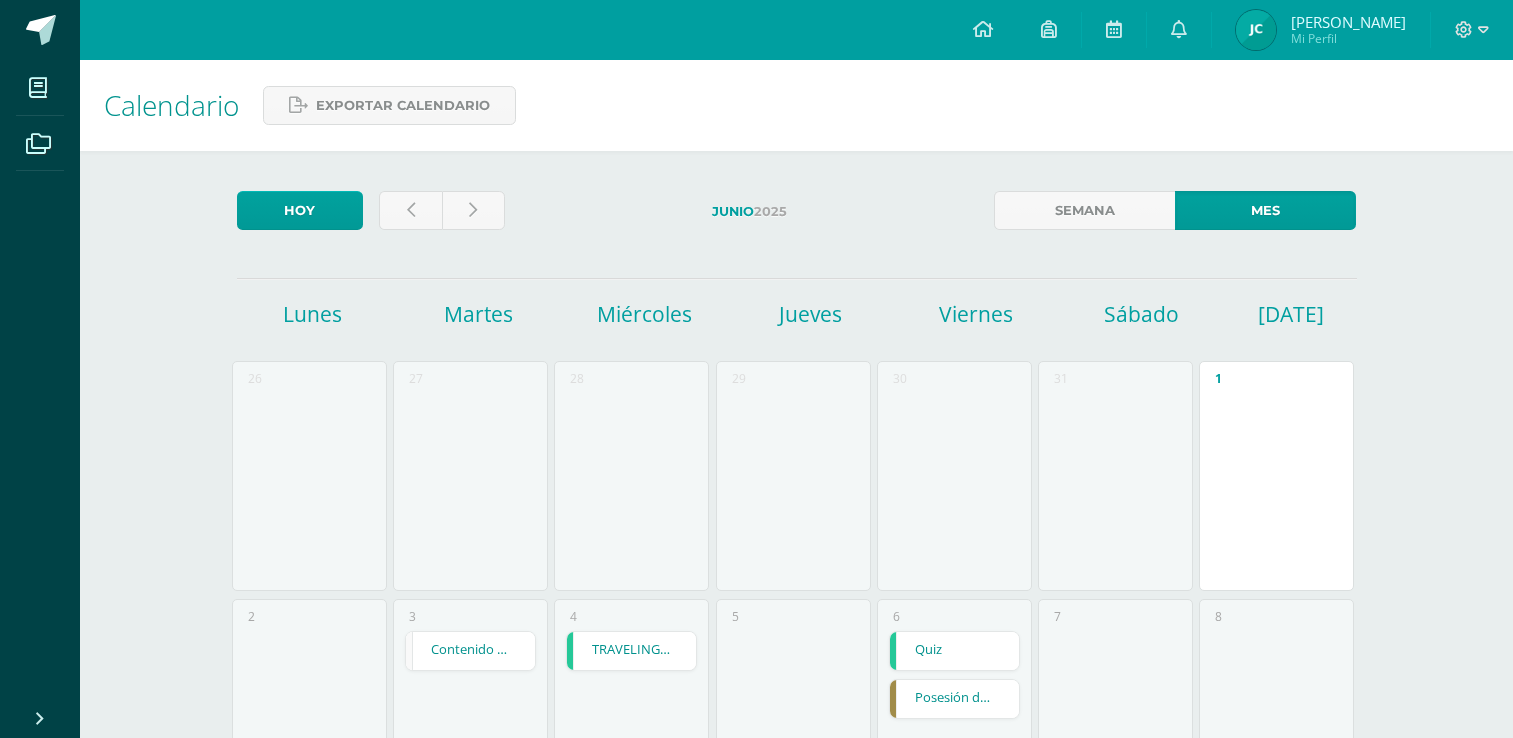 scroll, scrollTop: 0, scrollLeft: 0, axis: both 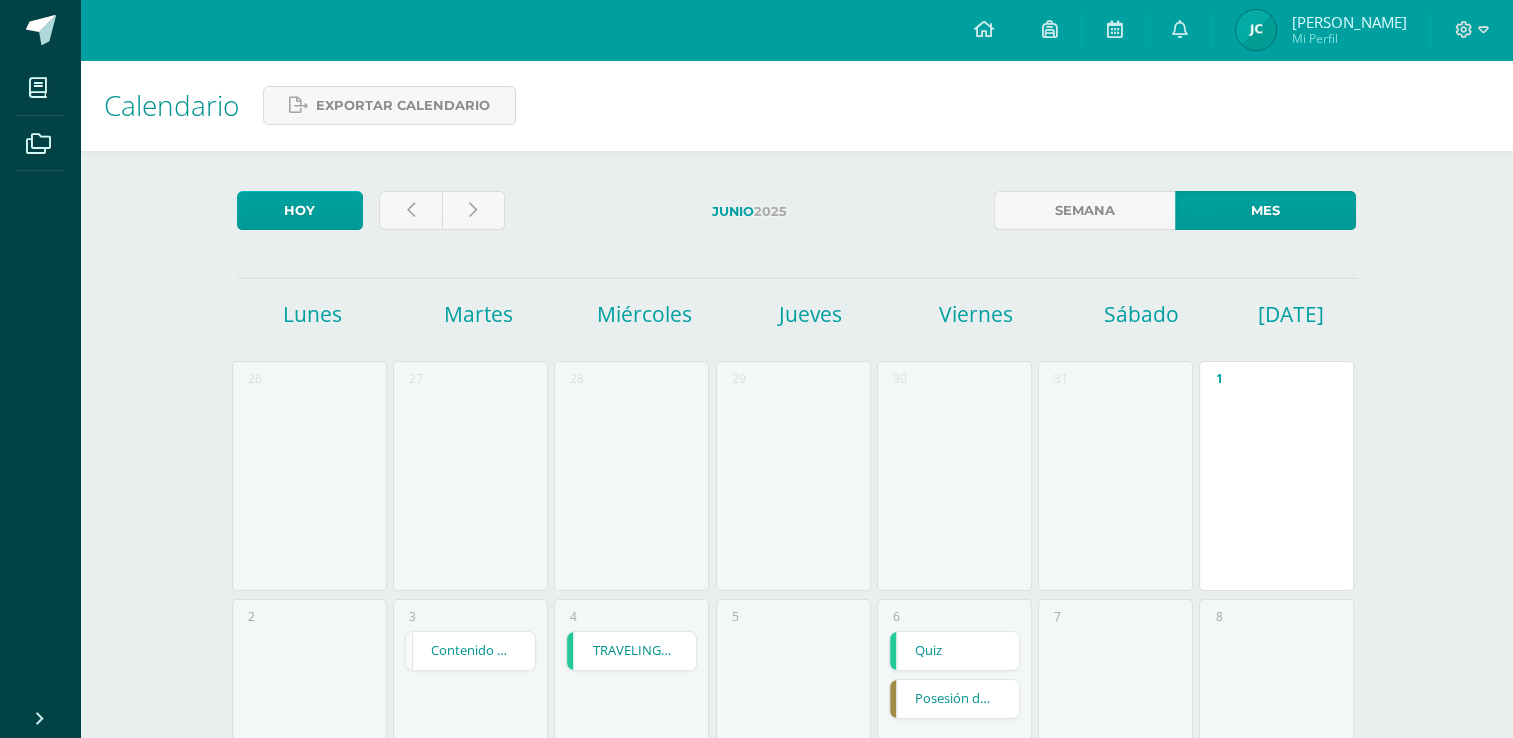 click on "Contenido de Voleibol y Cancha de Voleibol y sus medidas" at bounding box center [470, 651] 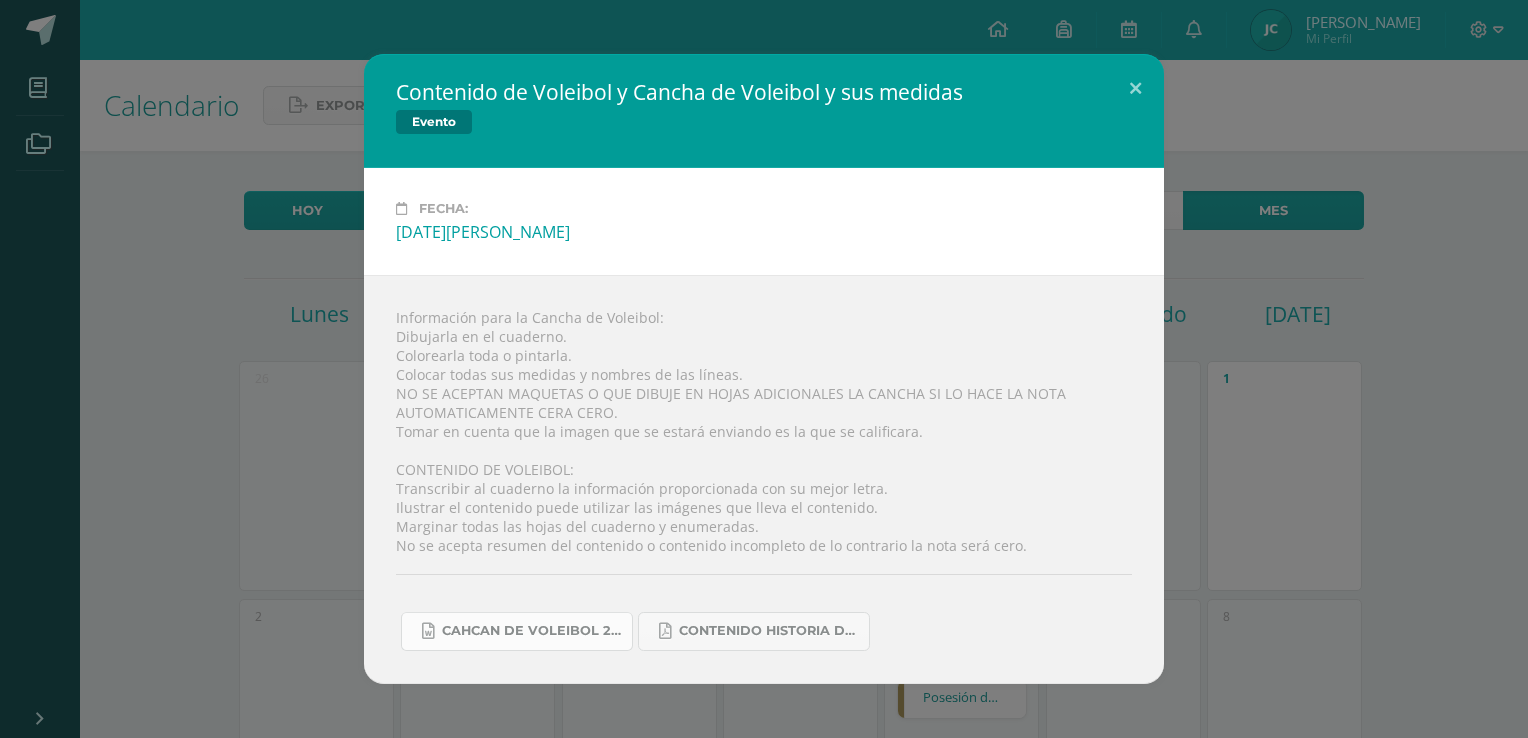 click on "Cahcan de Voleibol 2025.docx" at bounding box center [532, 631] 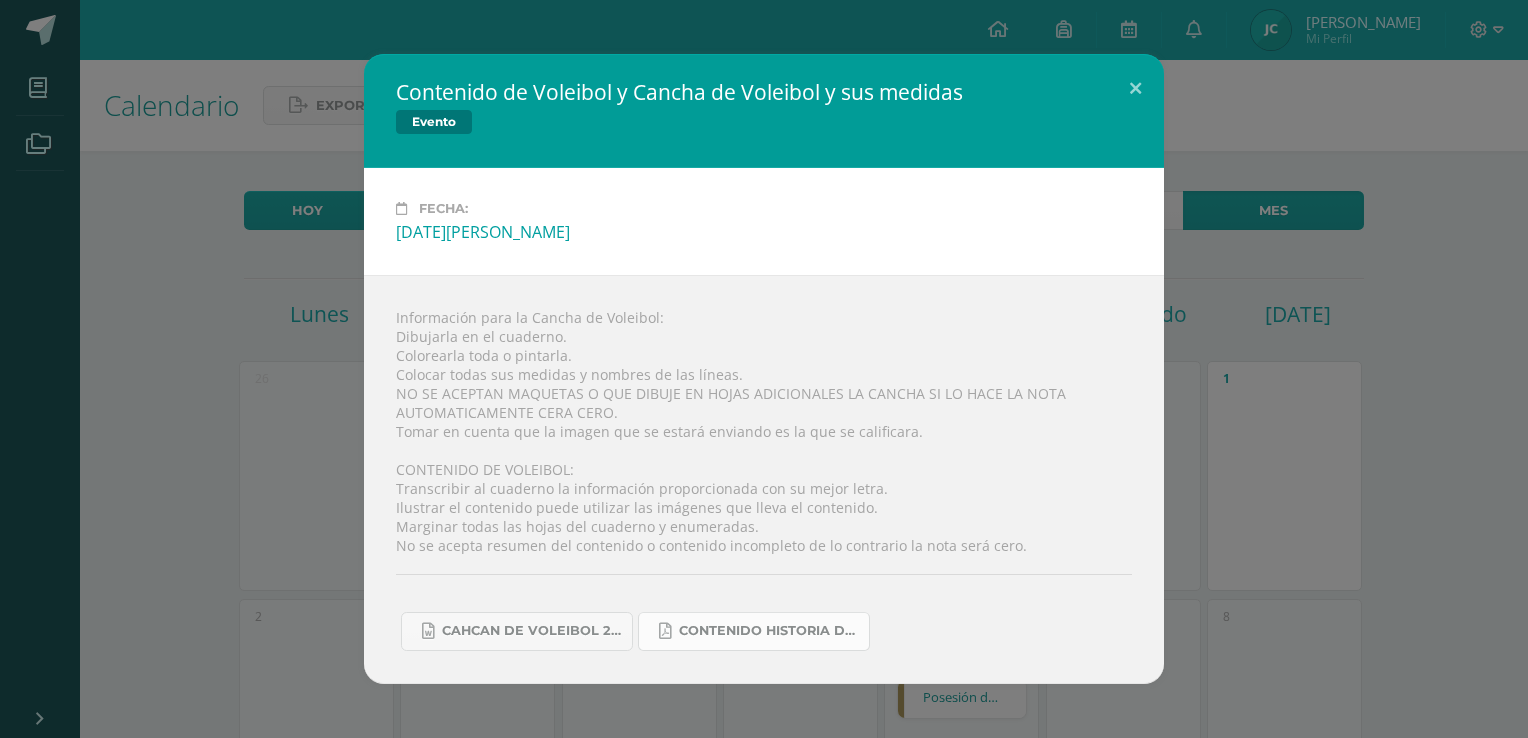 click on "Contenido Historia del voleibol 2025.pdf" at bounding box center [754, 631] 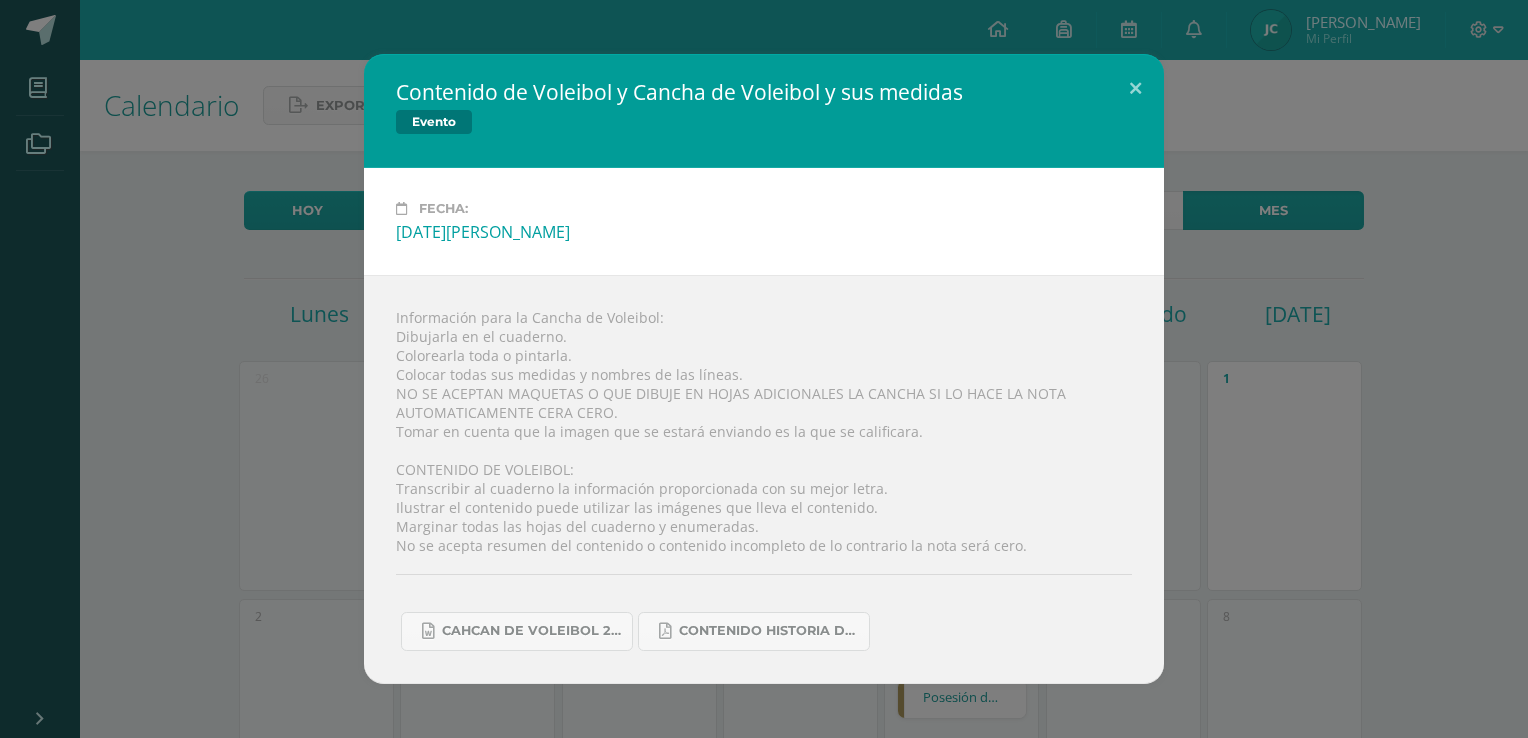 click on "Contenido de Voleibol y Cancha de Voleibol y sus medidas Evento
Fecha:
[DATE][PERSON_NAME]
Información para la Cancha de [GEOGRAPHIC_DATA]: Dibujarla en el cuaderno. Colorearla toda o pintarla. Colocar todas sus medidas y nombres de las líneas. NO SE ACEPTAN MAQUETAS O QUE DIBUJE EN HOJAS ADICIONALES LA CANCHA SI LO HACE LA NOTA AUTOMATICAMENTE CERA CERO.  Tomar en cuenta que la imagen que se estará enviando es la que se calificara. CONTENIDO DE VOLEIBOL: Transcribir al cuaderno la información proporcionada con su mejor letra. Ilustrar el contenido puede utilizar las imágenes que lleva el contenido. Marginar todas las hojas del cuaderno y enumeradas." at bounding box center [764, 368] 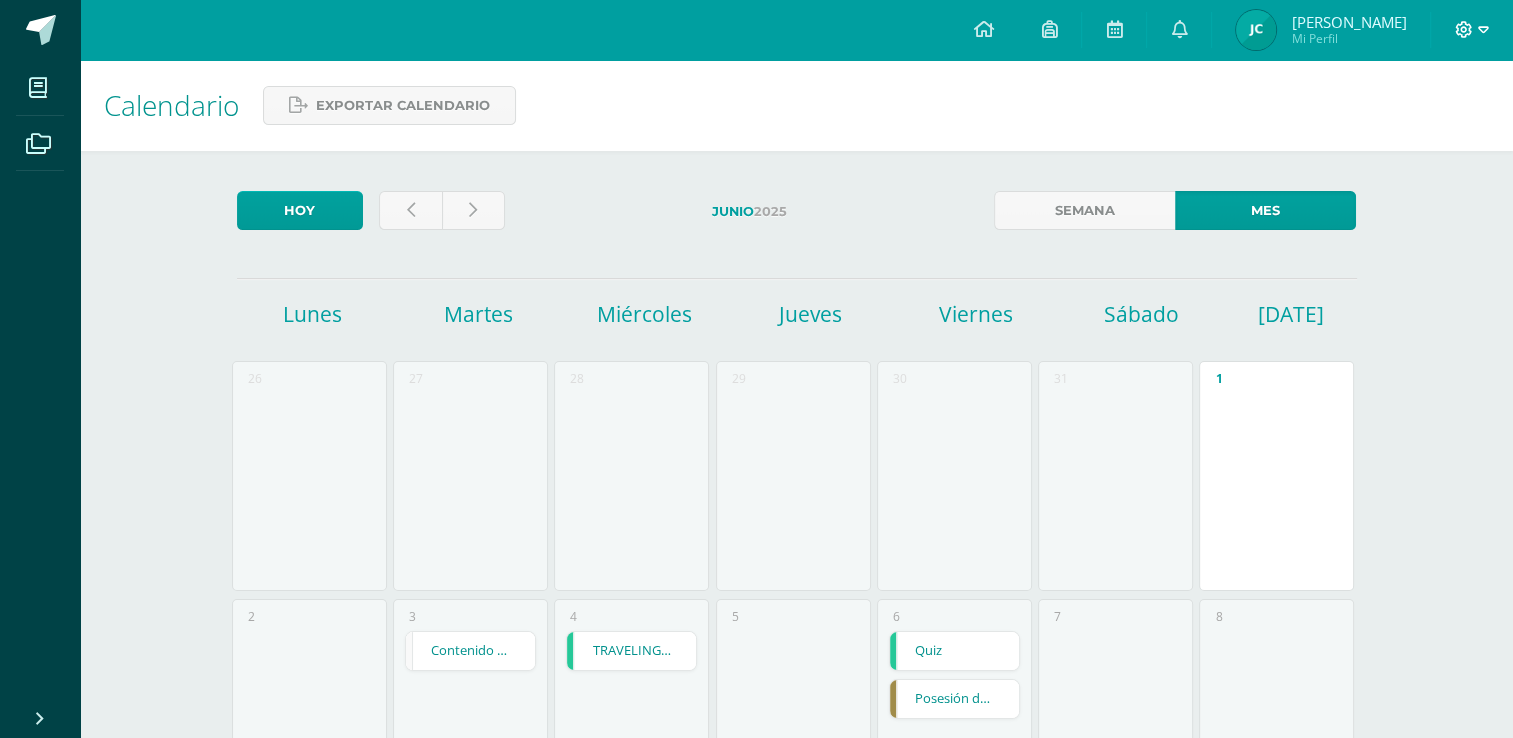 click at bounding box center [1472, 30] 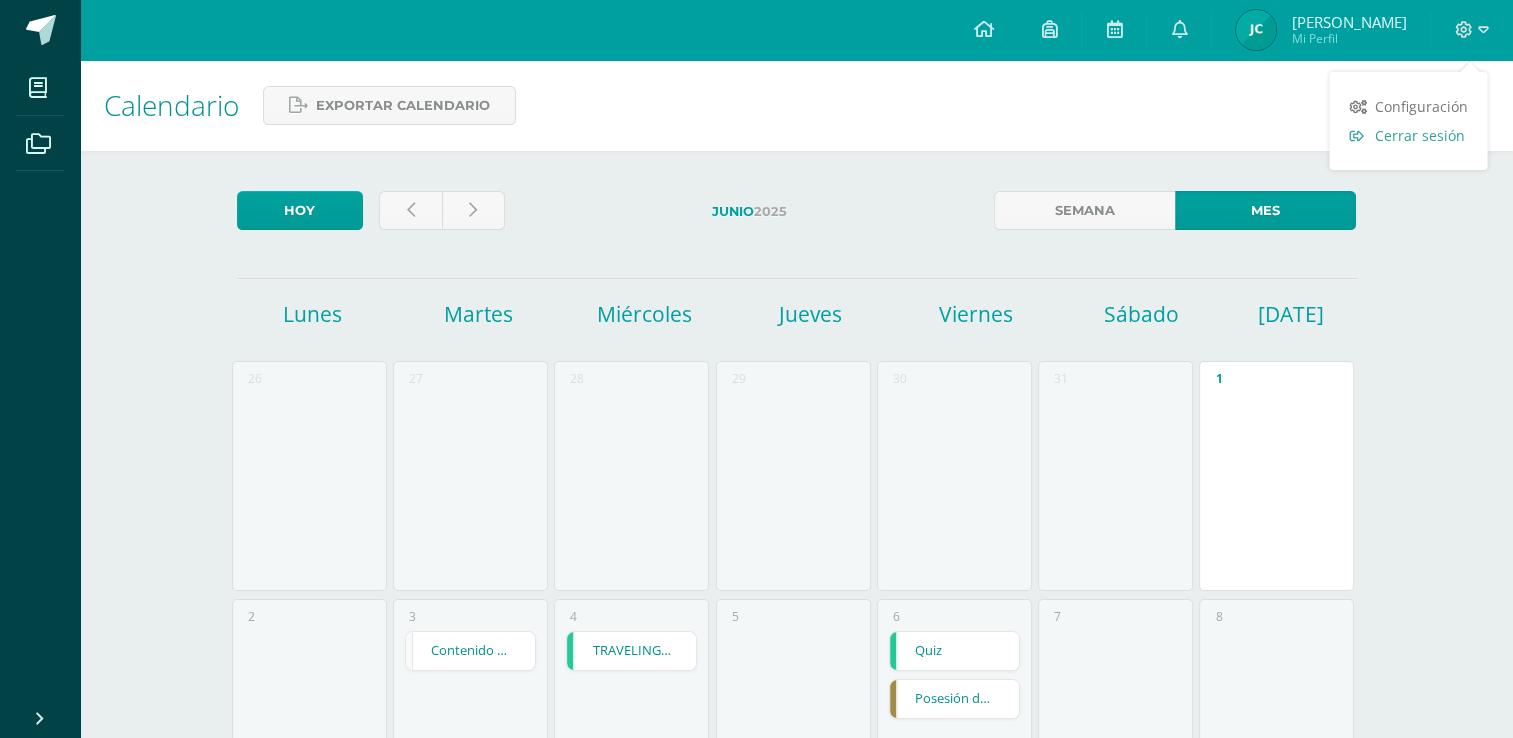 click on "Cerrar sesión" at bounding box center [1408, 135] 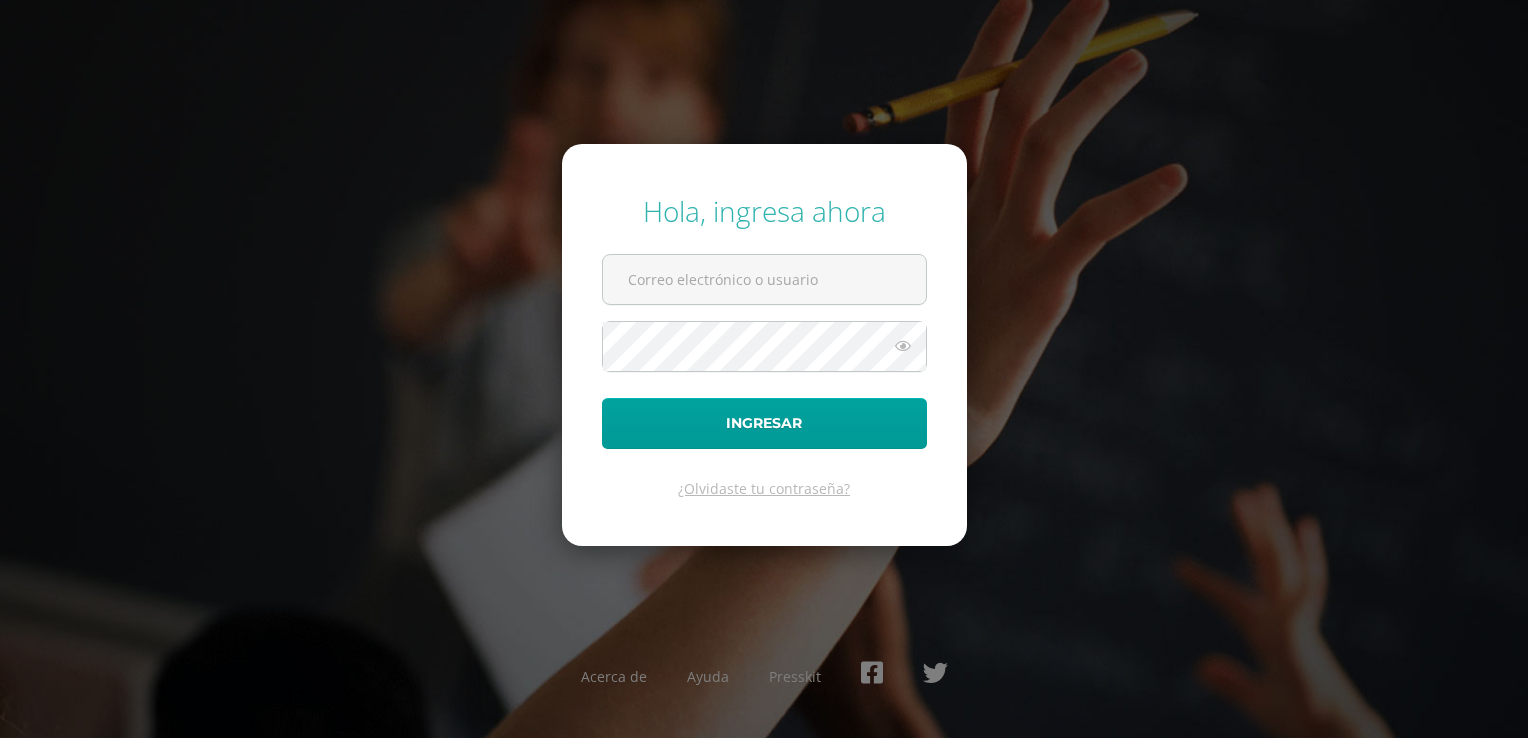 scroll, scrollTop: 0, scrollLeft: 0, axis: both 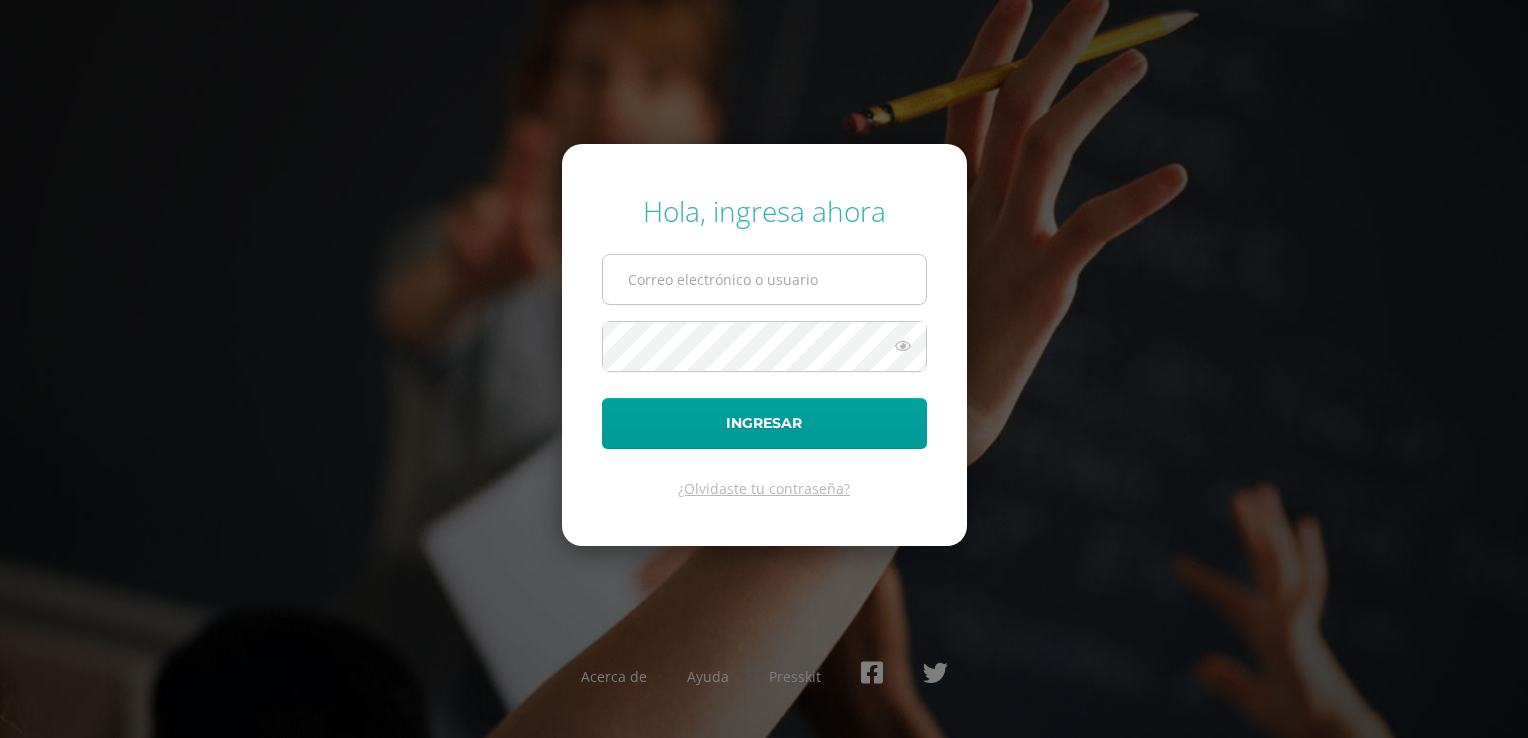 type on "[EMAIL_ADDRESS][DOMAIN_NAME]" 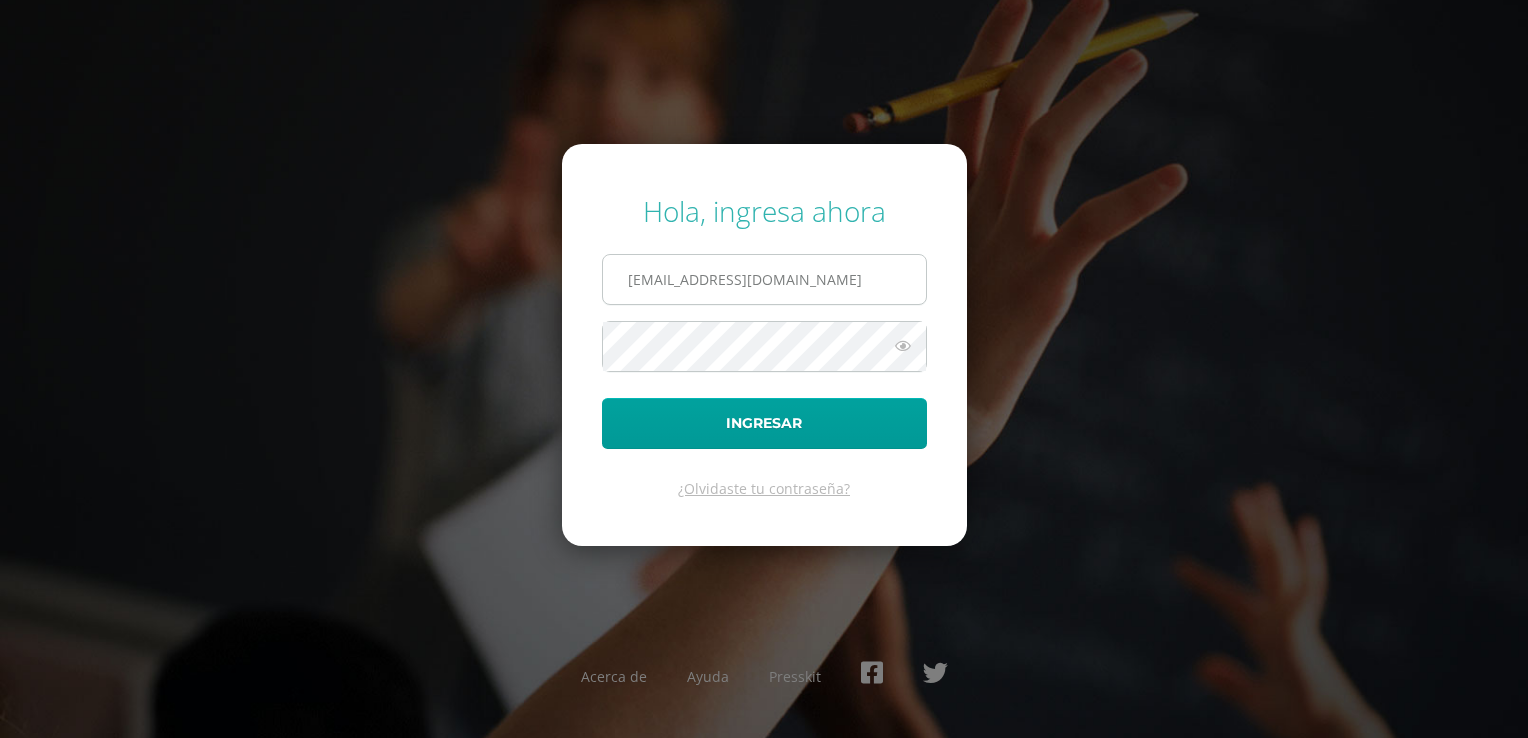 click on "[EMAIL_ADDRESS][DOMAIN_NAME]" at bounding box center (764, 279) 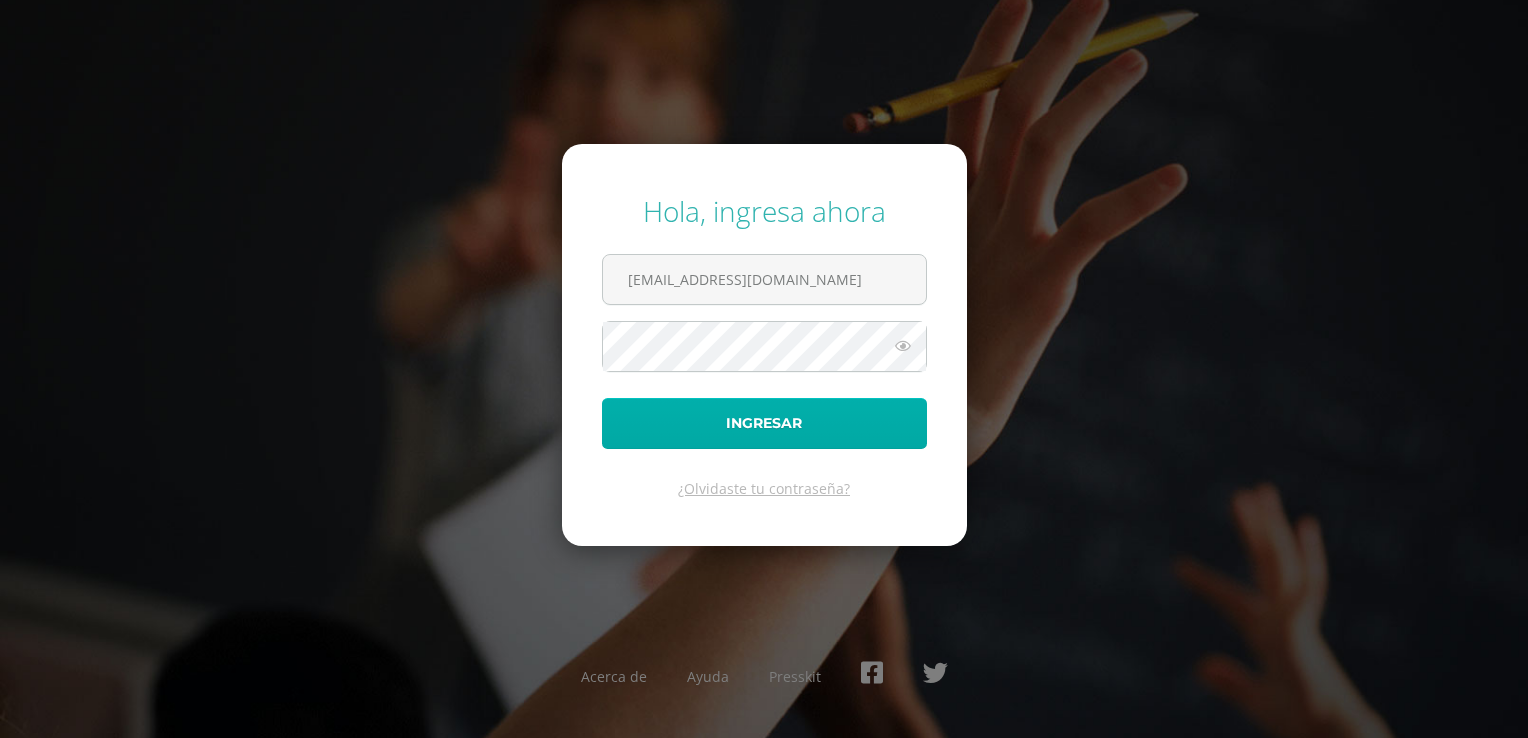 drag, startPoint x: 1075, startPoint y: 213, endPoint x: 855, endPoint y: 408, distance: 293.9813 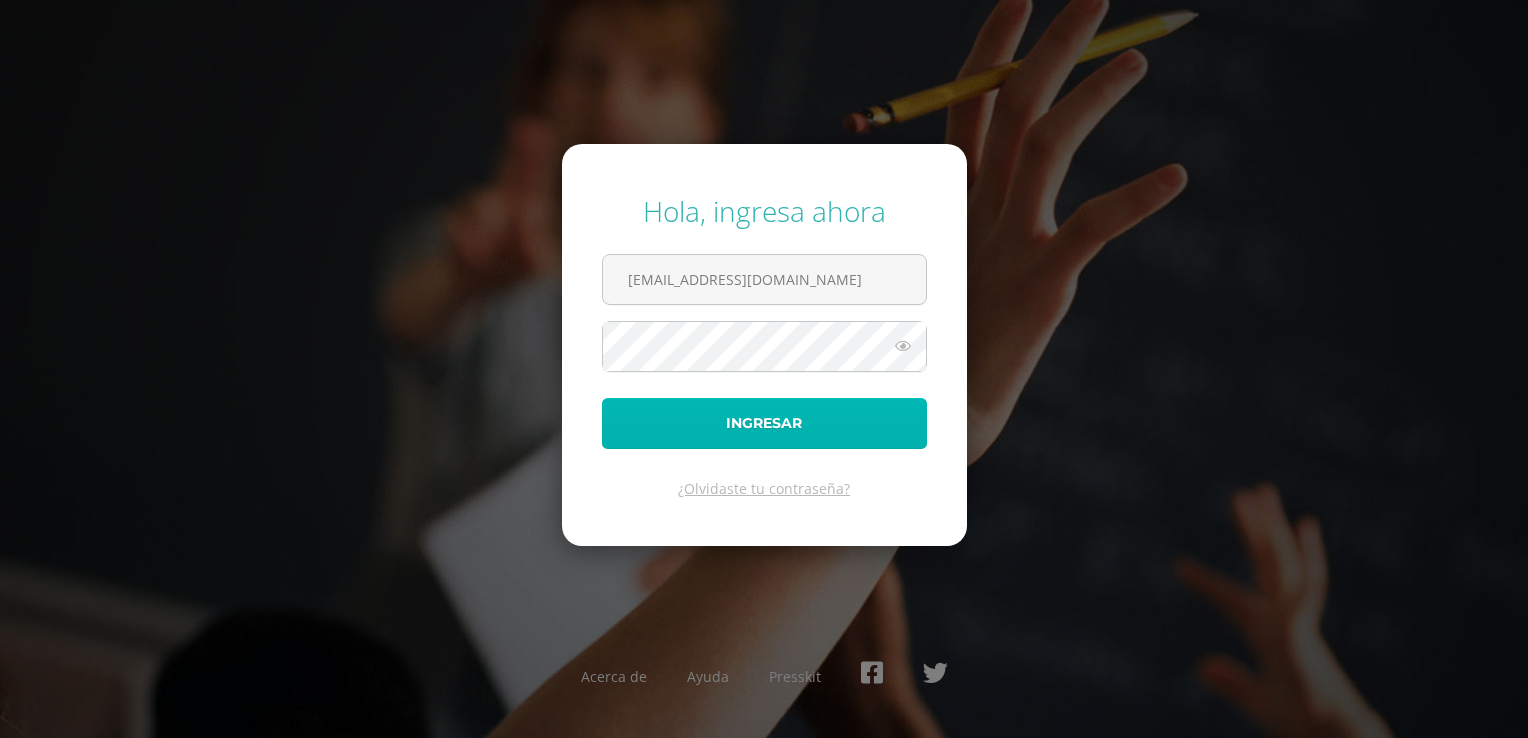 click on "Ingresar" at bounding box center (764, 423) 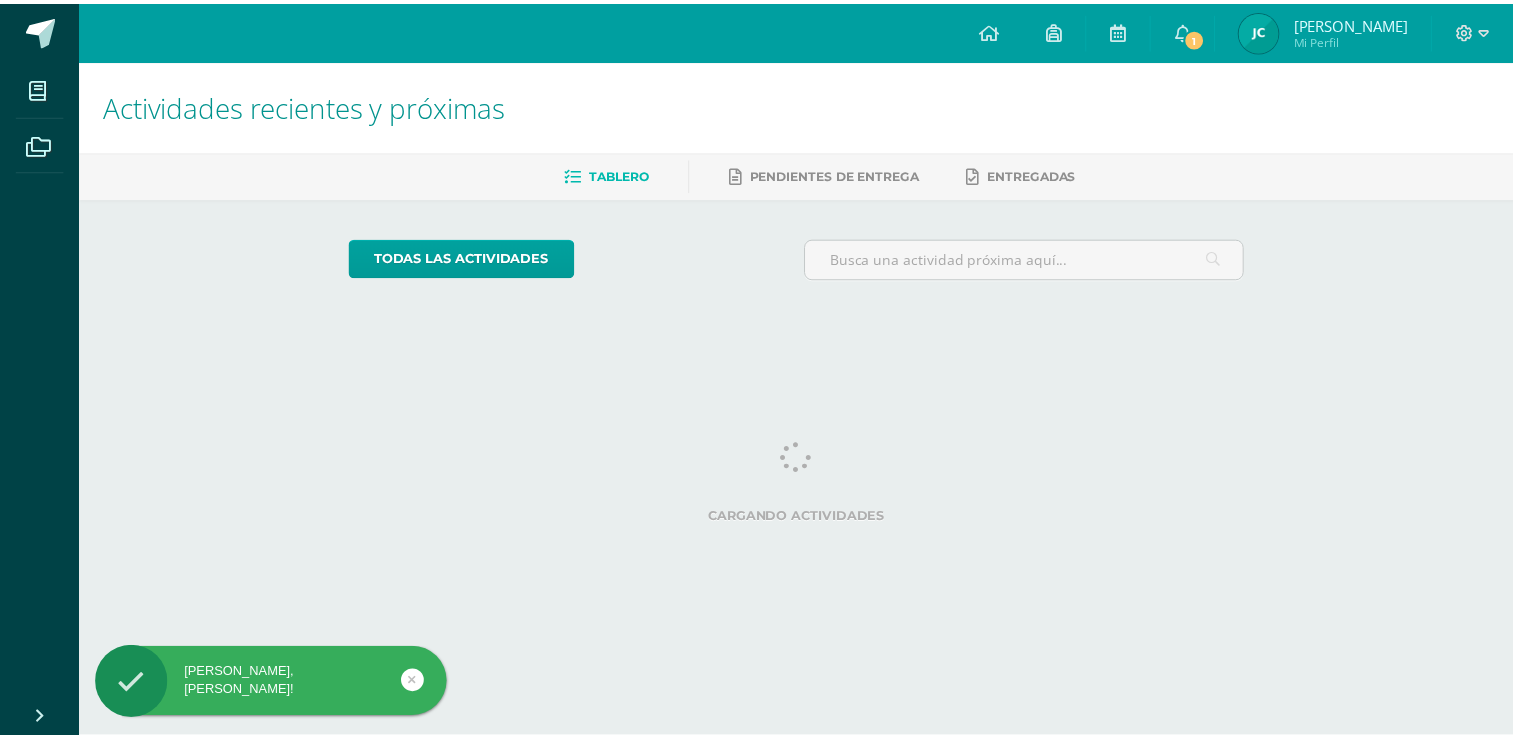 scroll, scrollTop: 0, scrollLeft: 0, axis: both 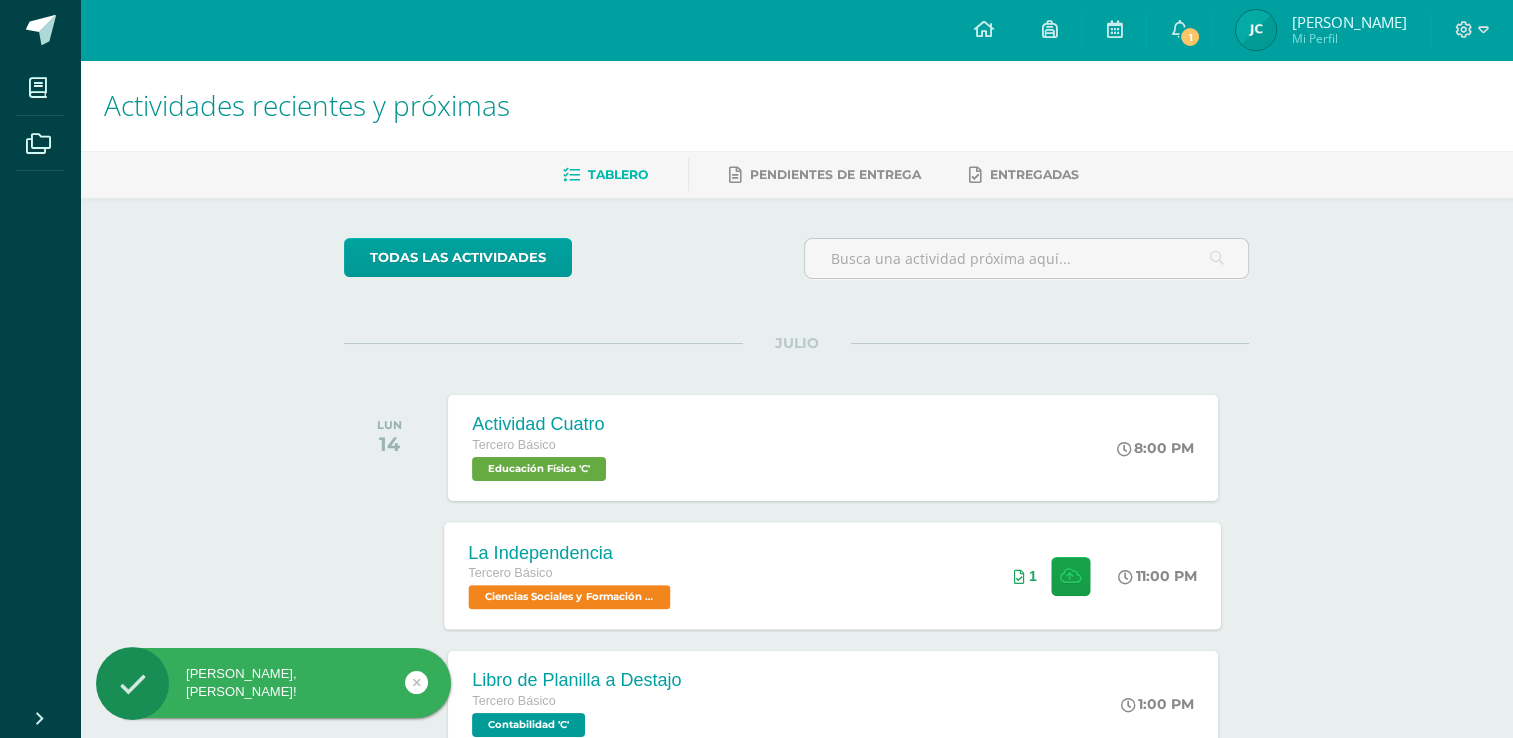 click on "La Independencia
Tercero Básico
Ciencias Sociales y Formación Ciudadana 'C'
11:00 PM
1
[GEOGRAPHIC_DATA]" at bounding box center (833, 575) 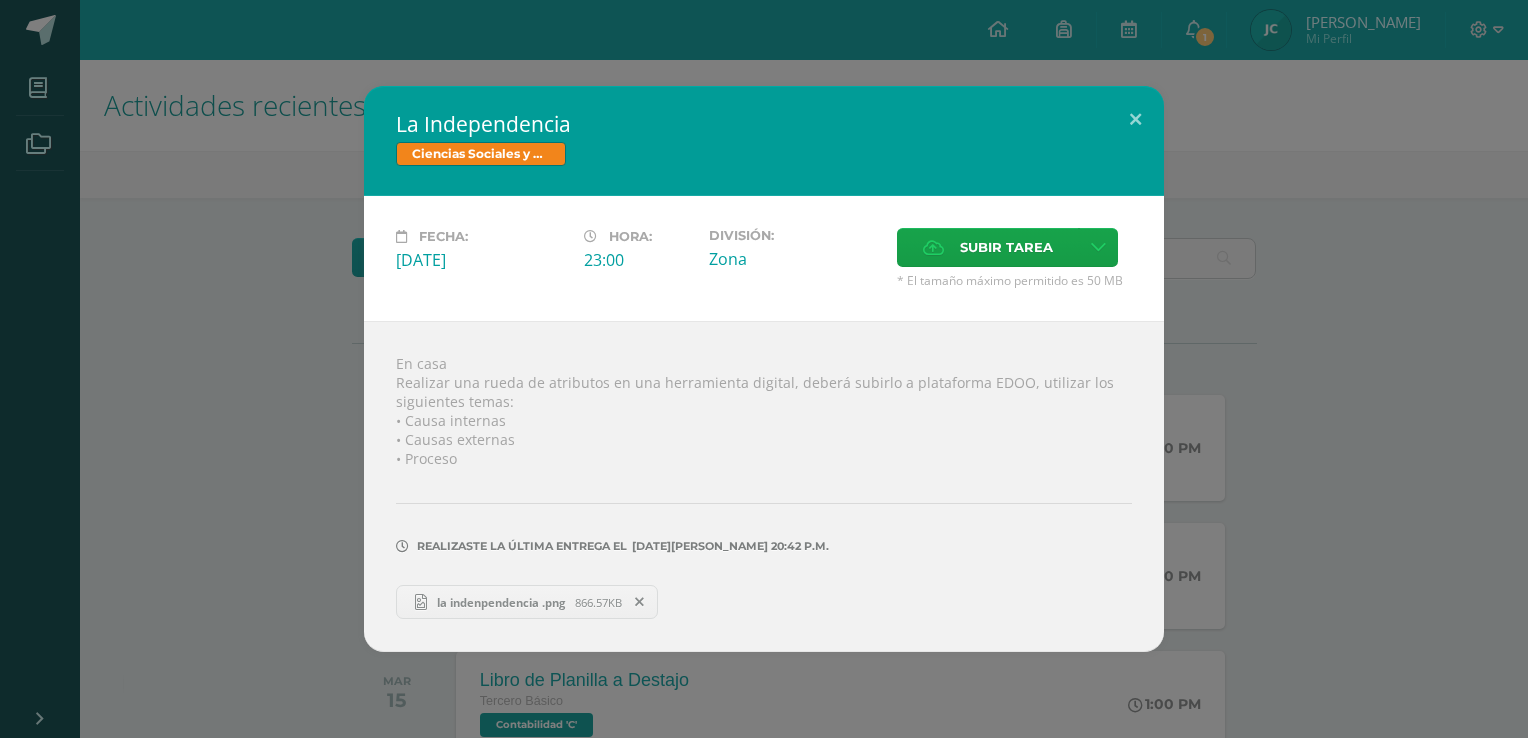 click on "La Independencia
Ciencias Sociales y Formación Ciudadana
Fecha:
[DATE][PERSON_NAME]:
23:00
División:" at bounding box center [764, 369] 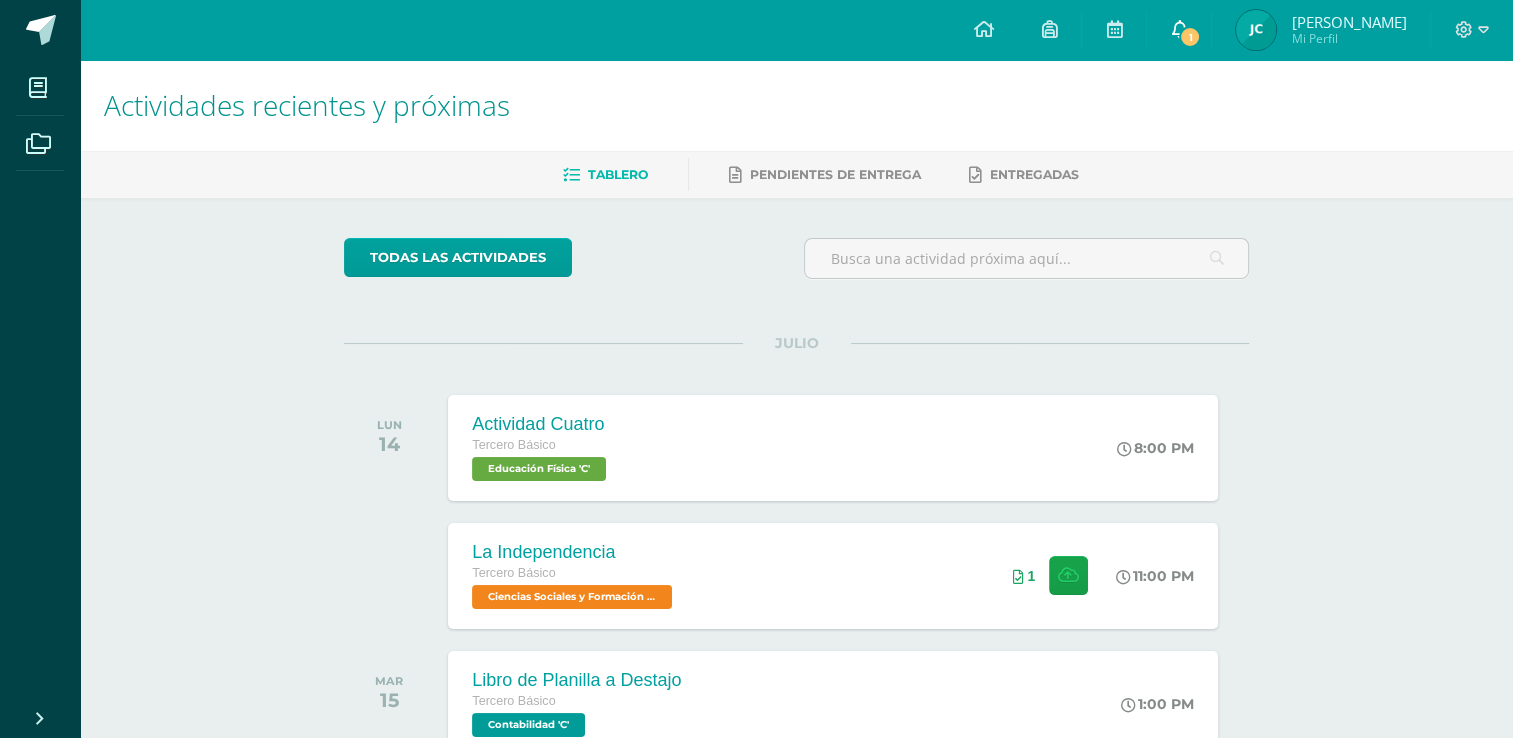 click on "1" at bounding box center (1179, 30) 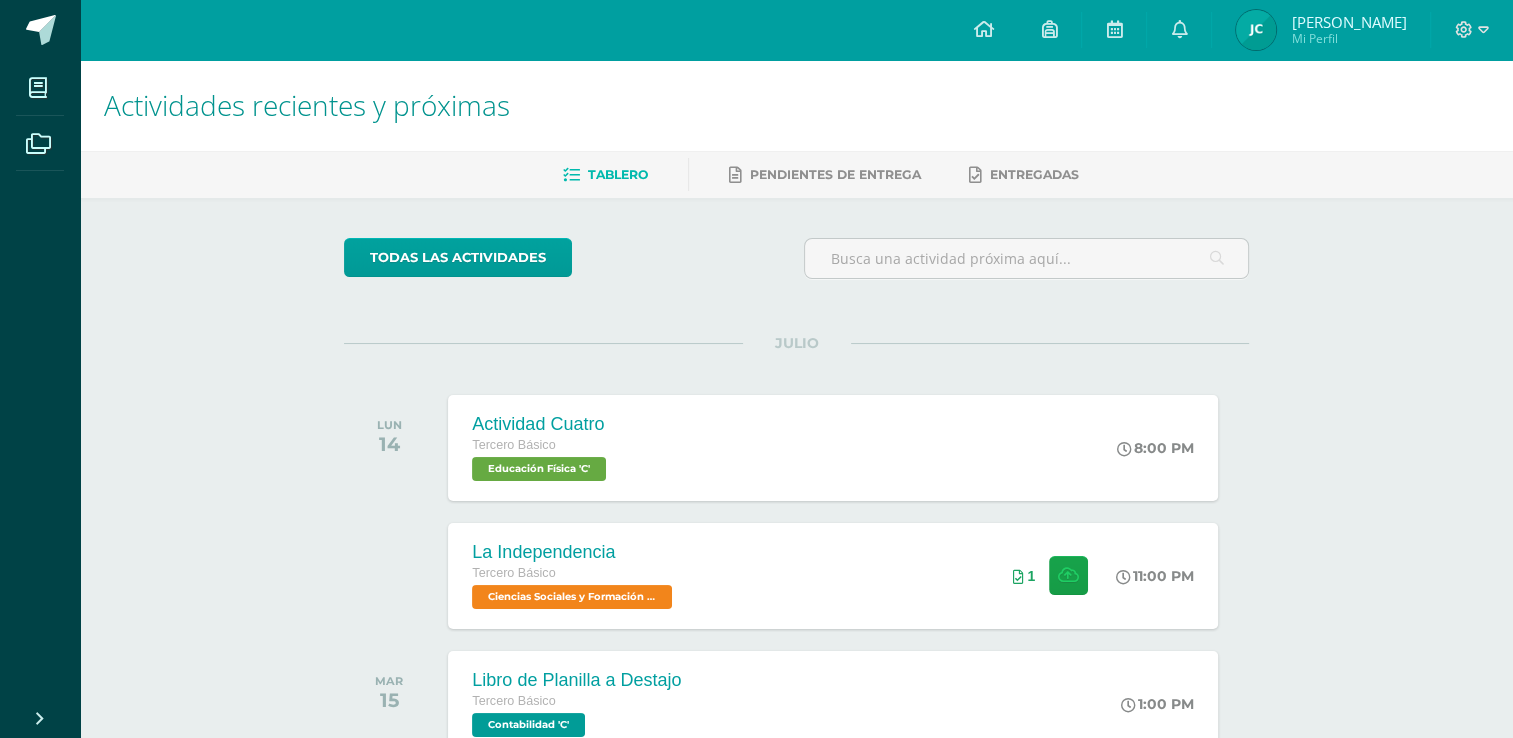 click on "Actividades recientes y próximas
Tablero
Pendientes de entrega
Entregadas
todas las Actividades
No tienes actividades
Échale un vistazo a los demás períodos o  sal y disfruta del [PERSON_NAME]
14
Actividad Cuatro
Tercero Básico
Educación Física 'C'" at bounding box center (796, 663) 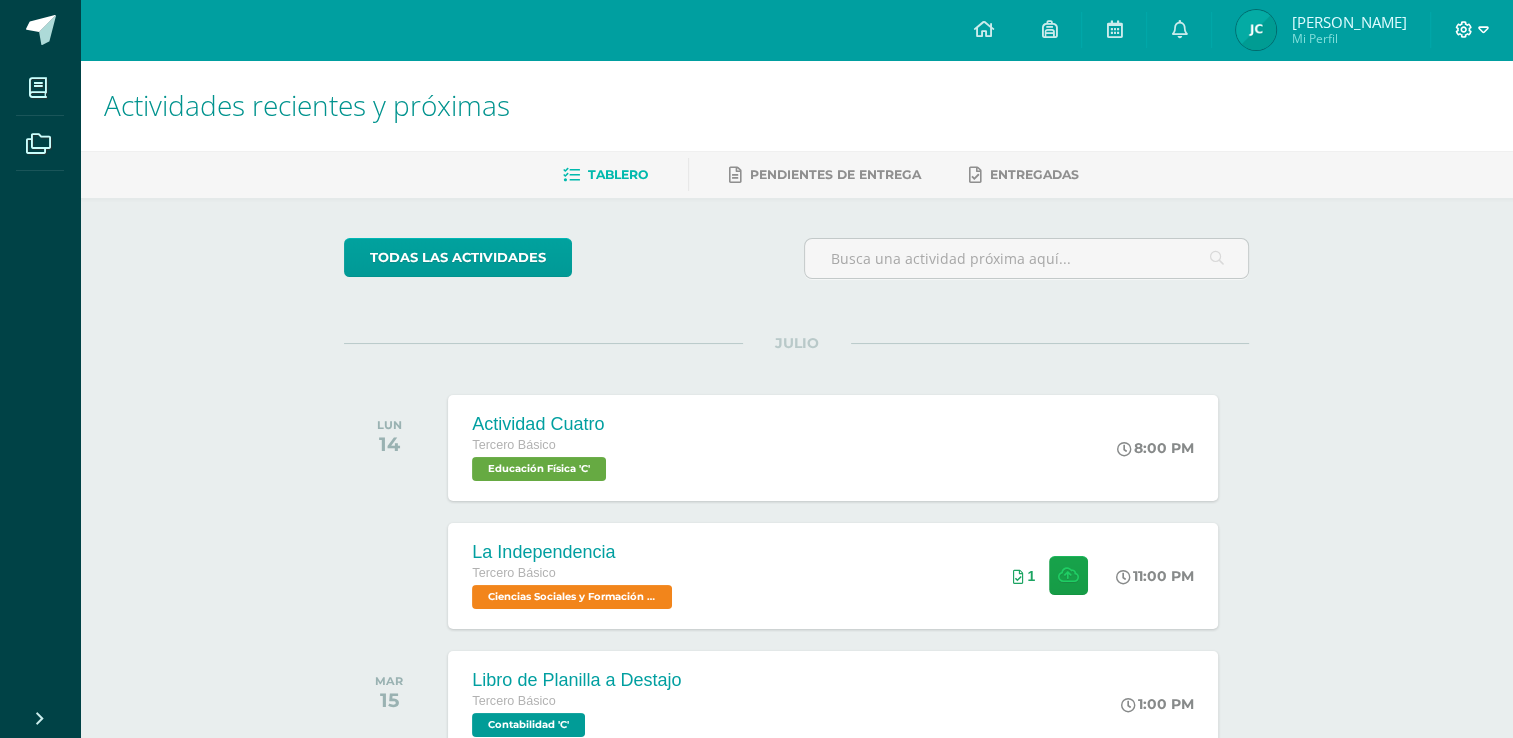 click 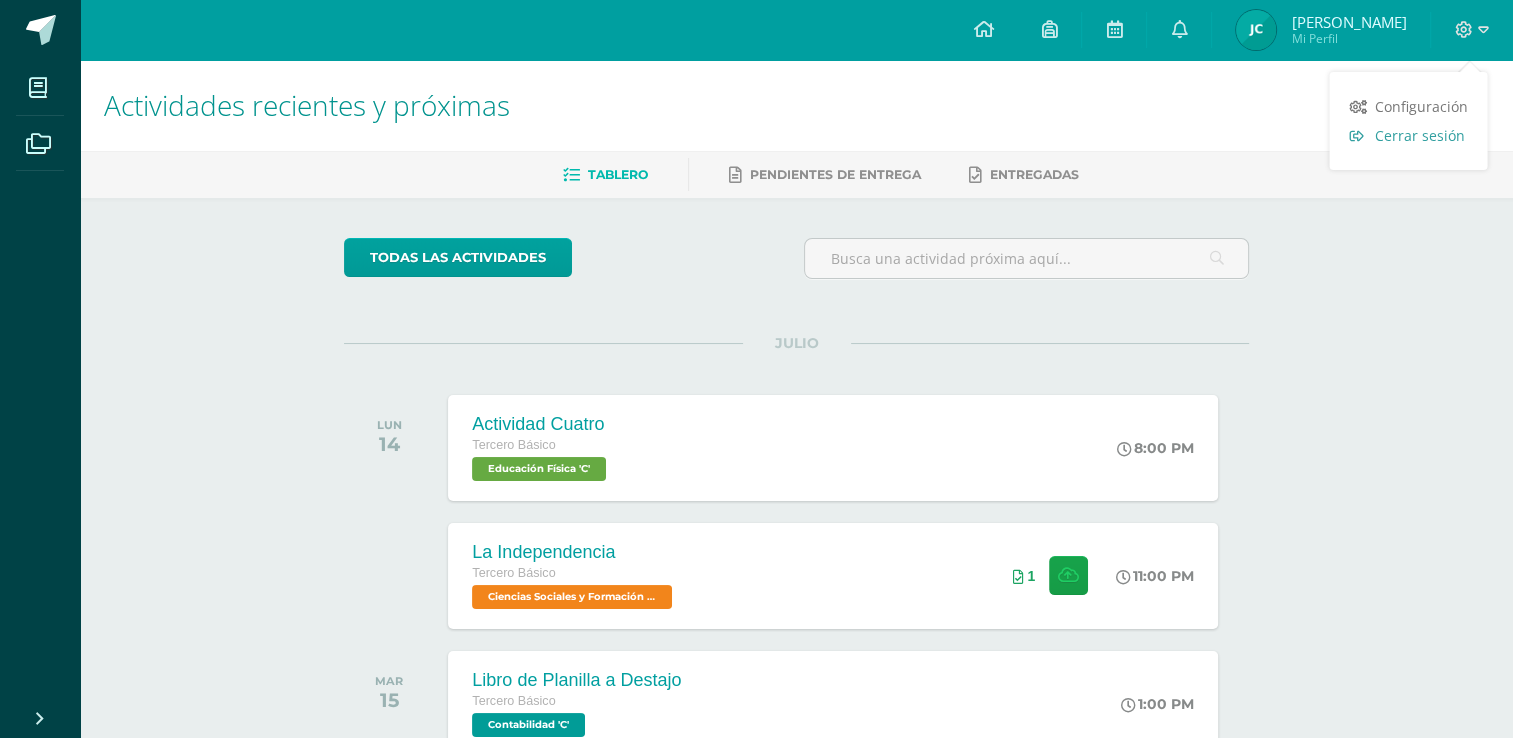 click on "Cerrar sesión" at bounding box center [1419, 135] 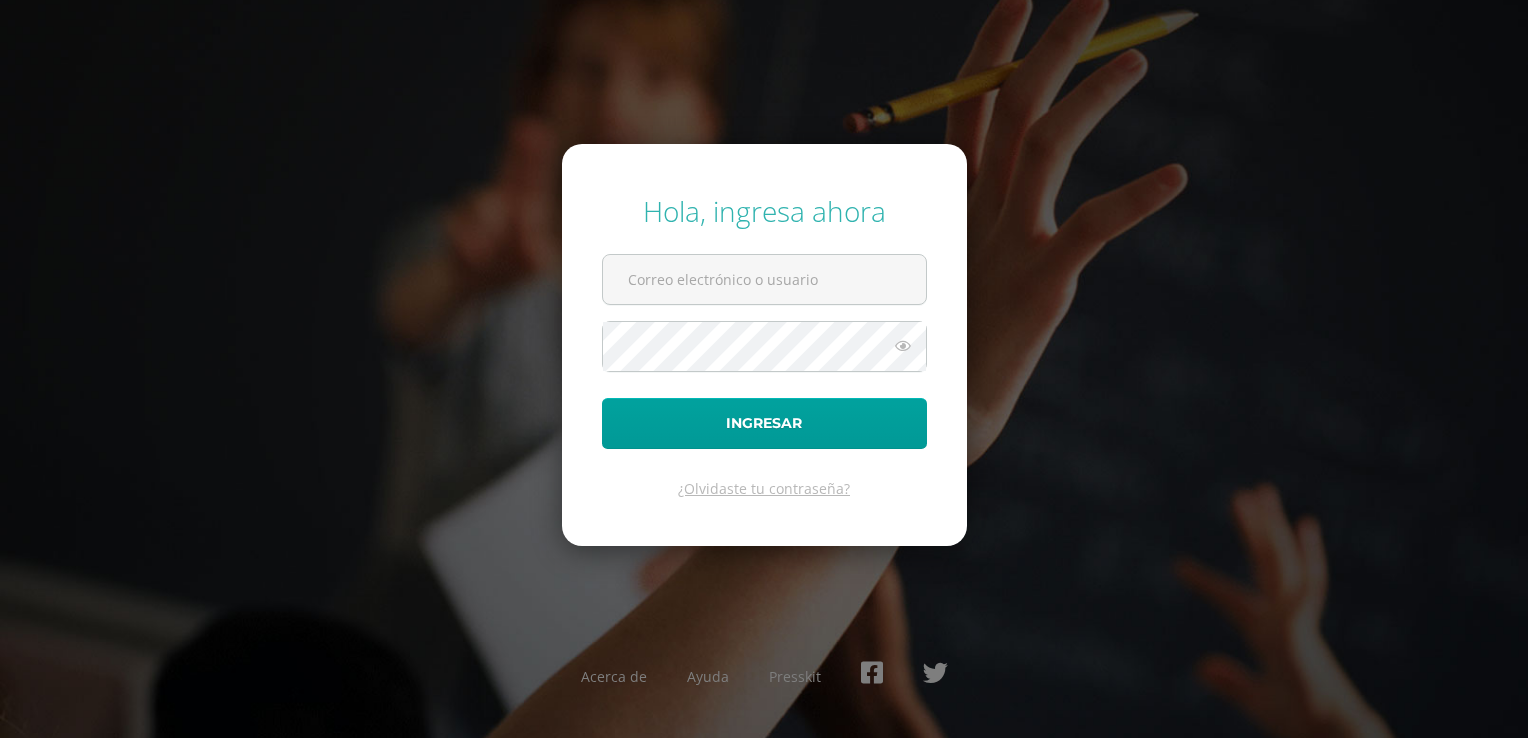 scroll, scrollTop: 0, scrollLeft: 0, axis: both 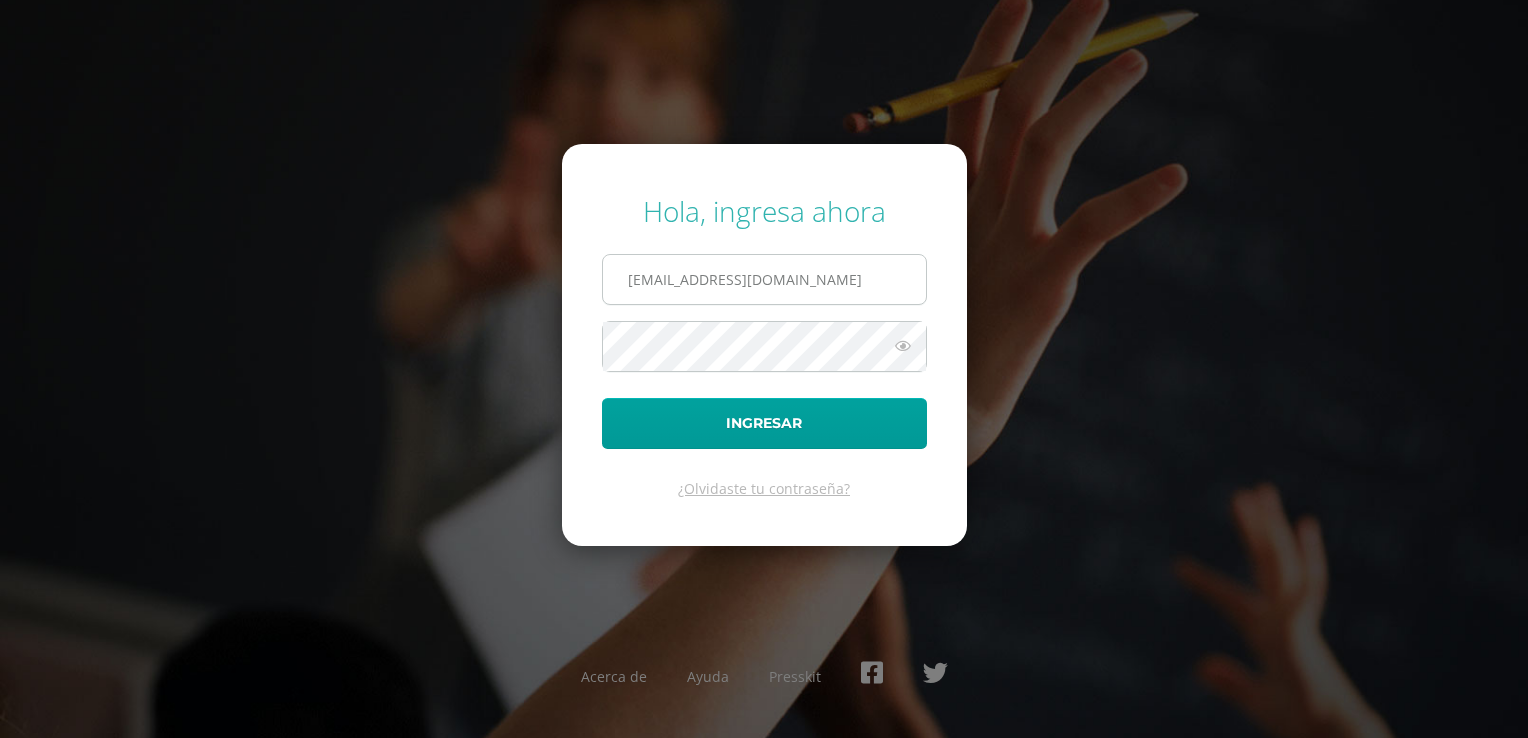 click on "[EMAIL_ADDRESS][DOMAIN_NAME]" at bounding box center [764, 279] 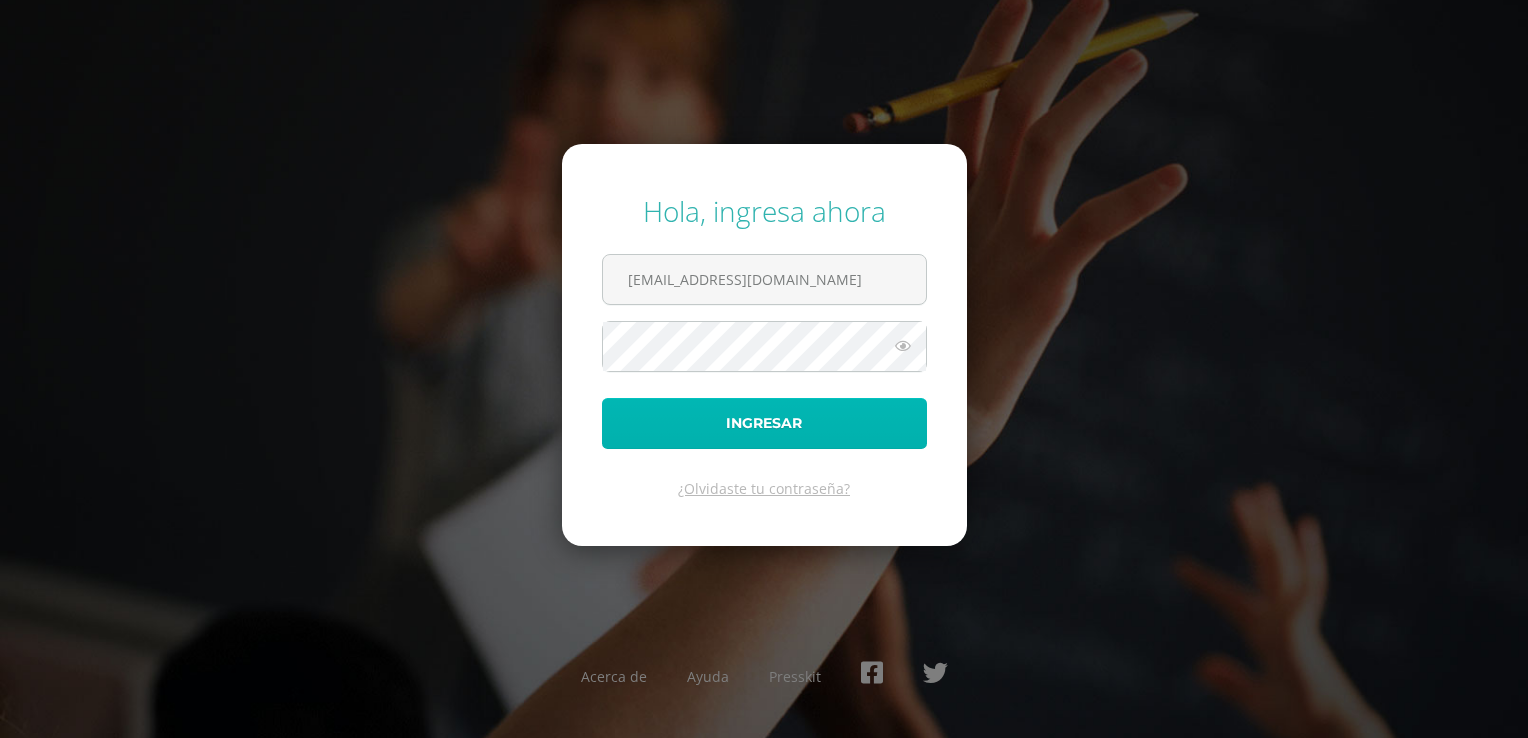 click on "Ingresar" at bounding box center (764, 423) 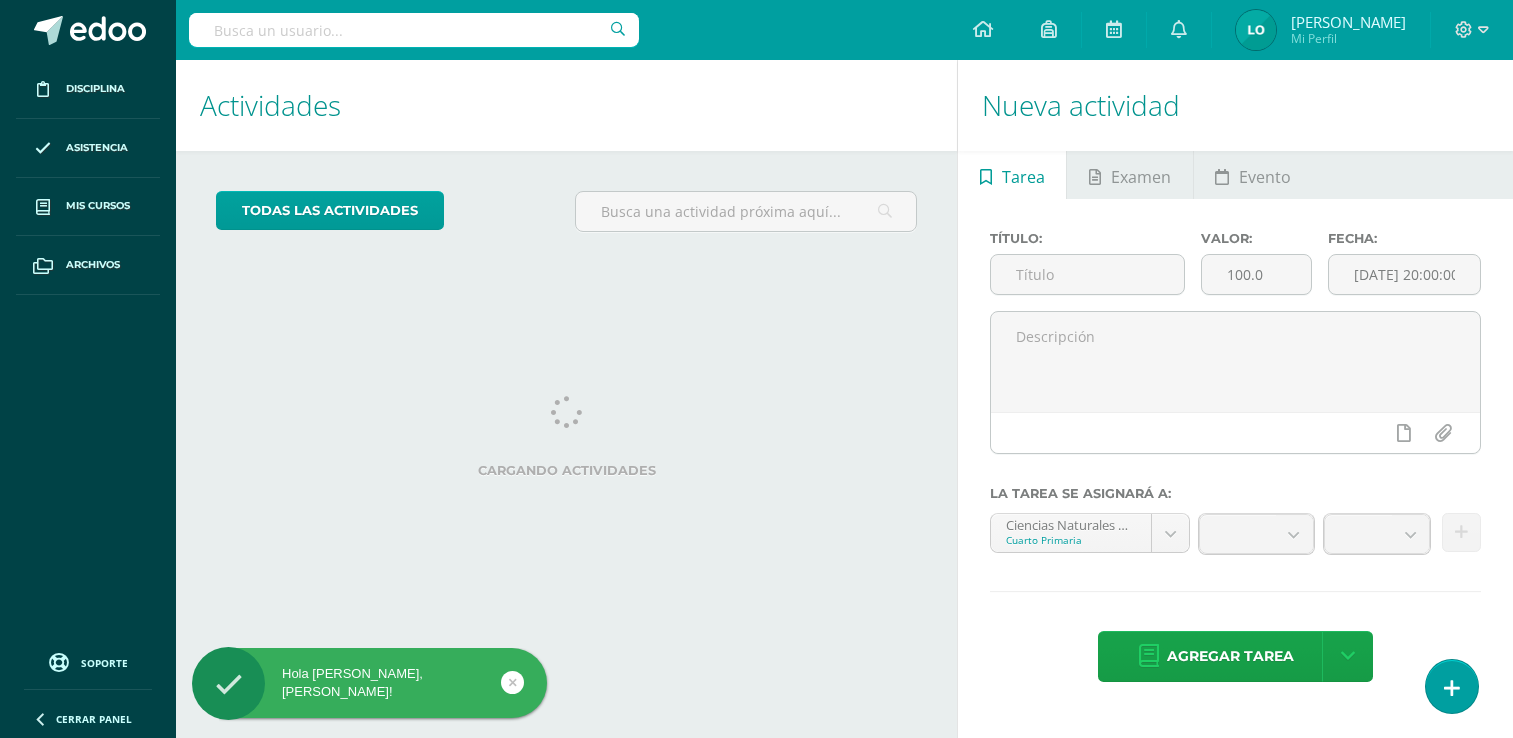 scroll, scrollTop: 0, scrollLeft: 0, axis: both 